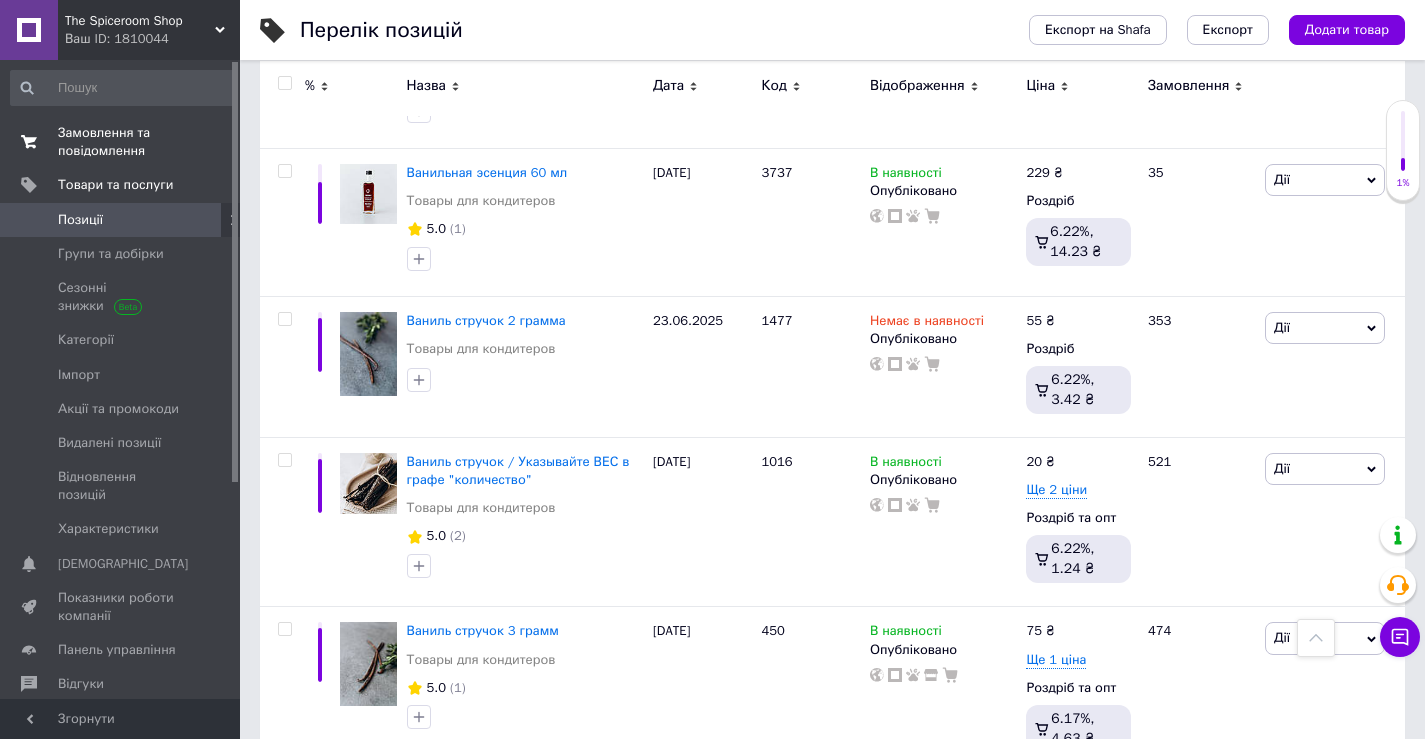 scroll, scrollTop: 800, scrollLeft: 0, axis: vertical 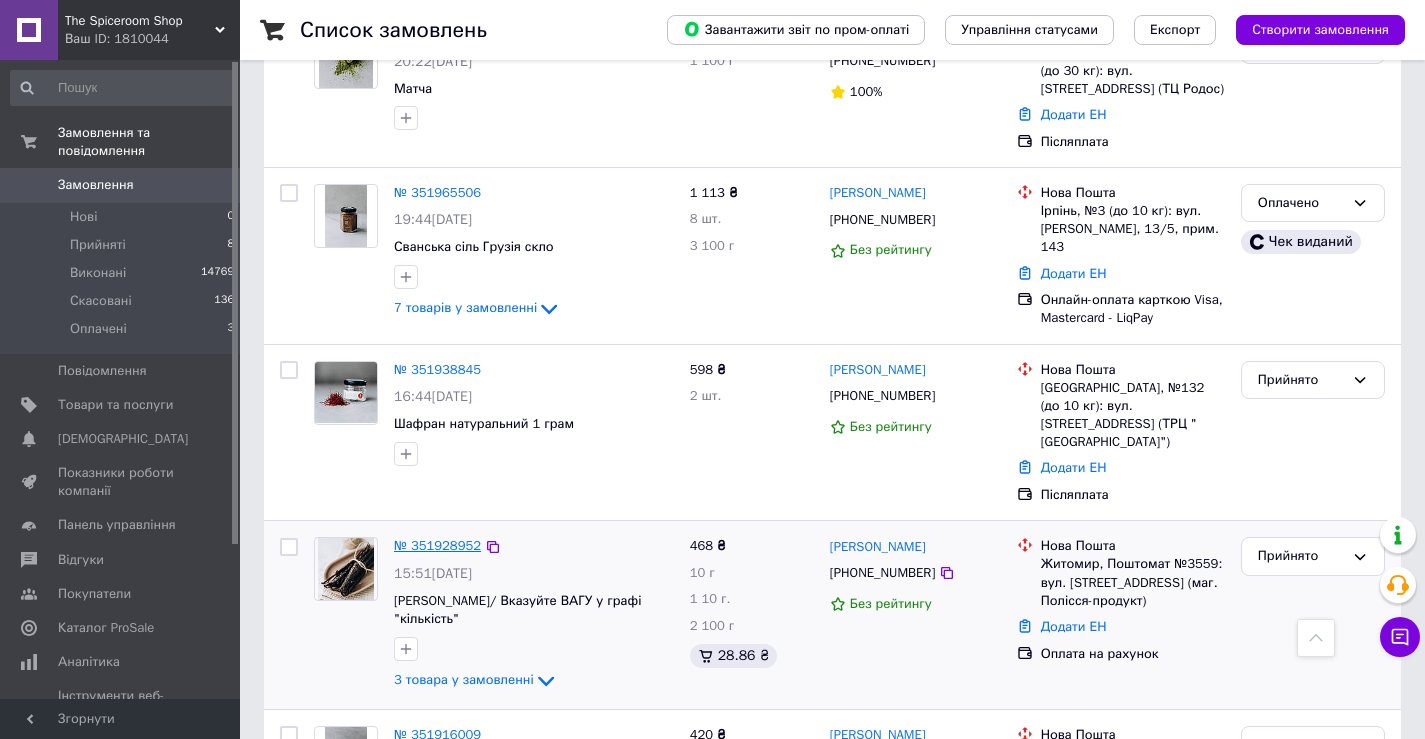 click on "№ 351928952" at bounding box center (437, 545) 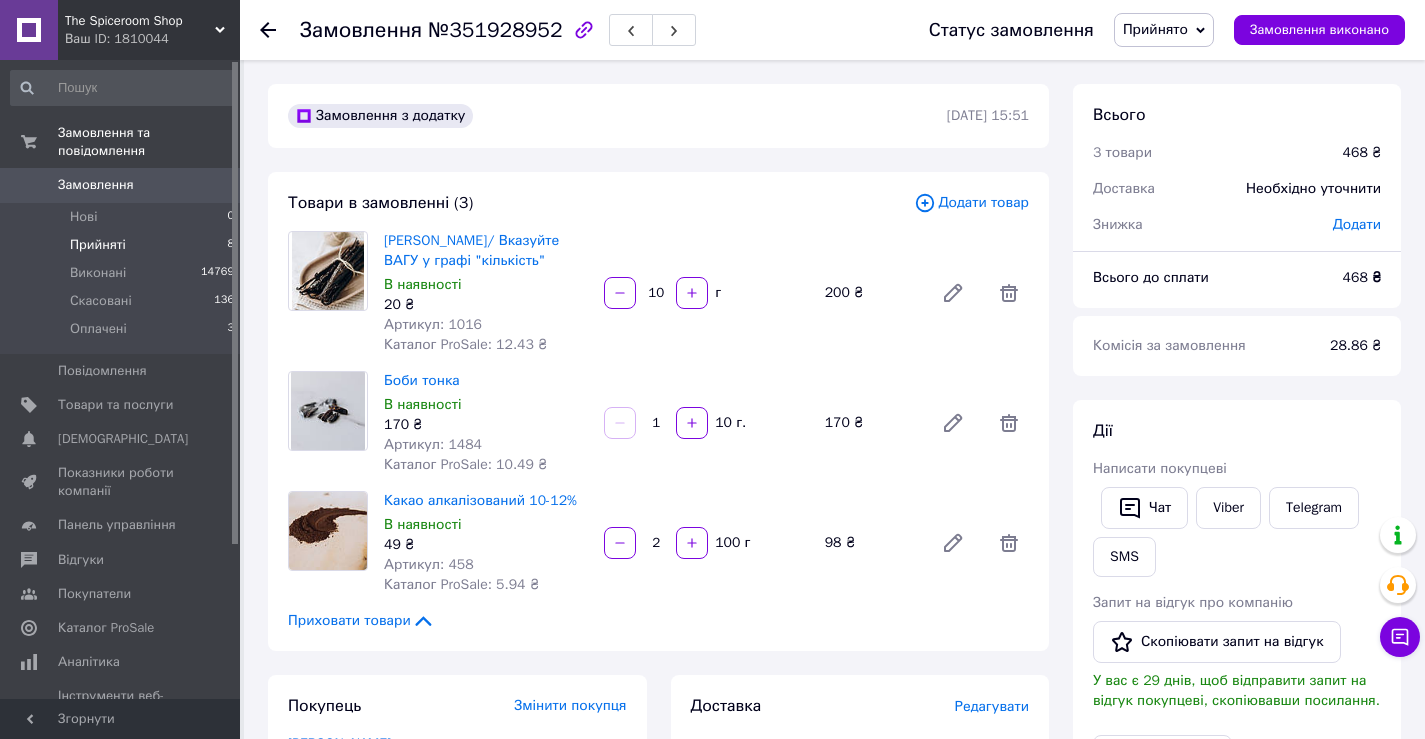 click on "Прийняті 8" at bounding box center (123, 245) 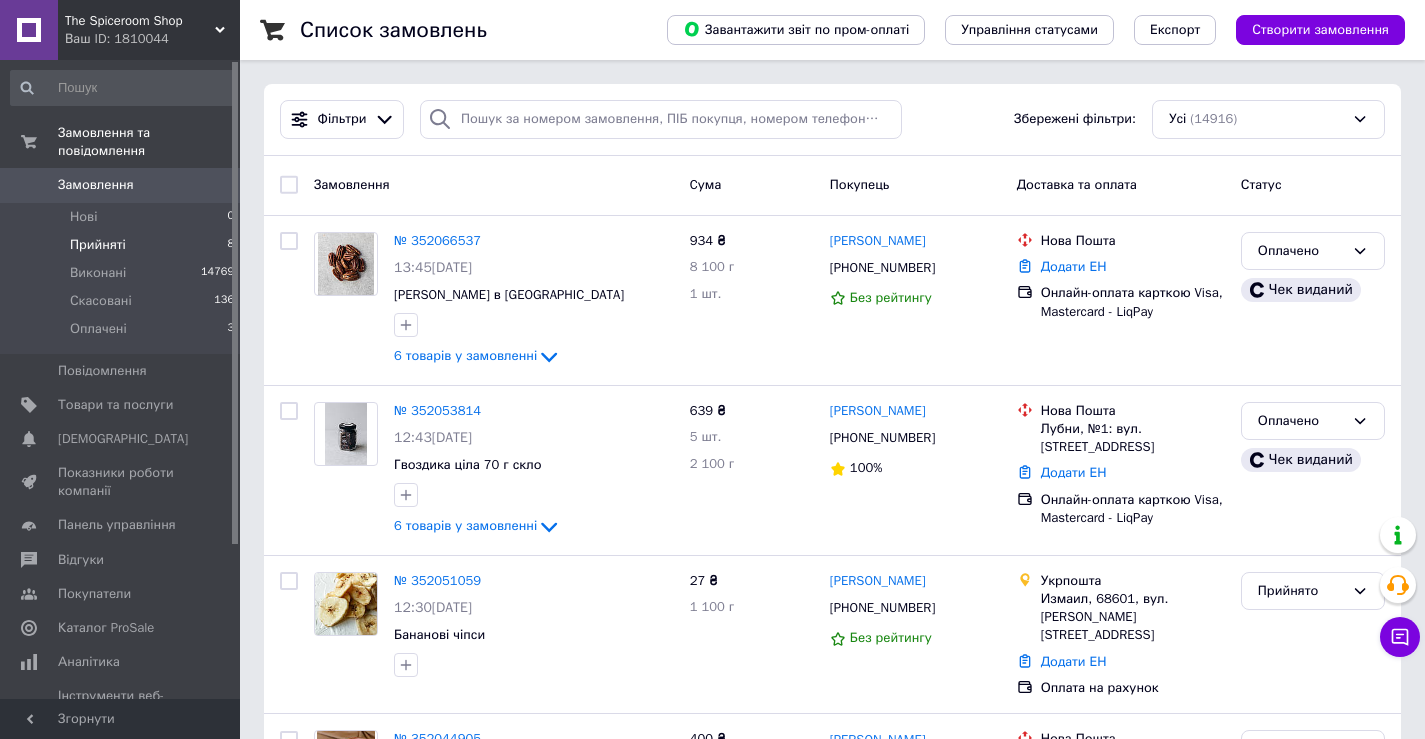 click on "Прийняті 8" at bounding box center (123, 245) 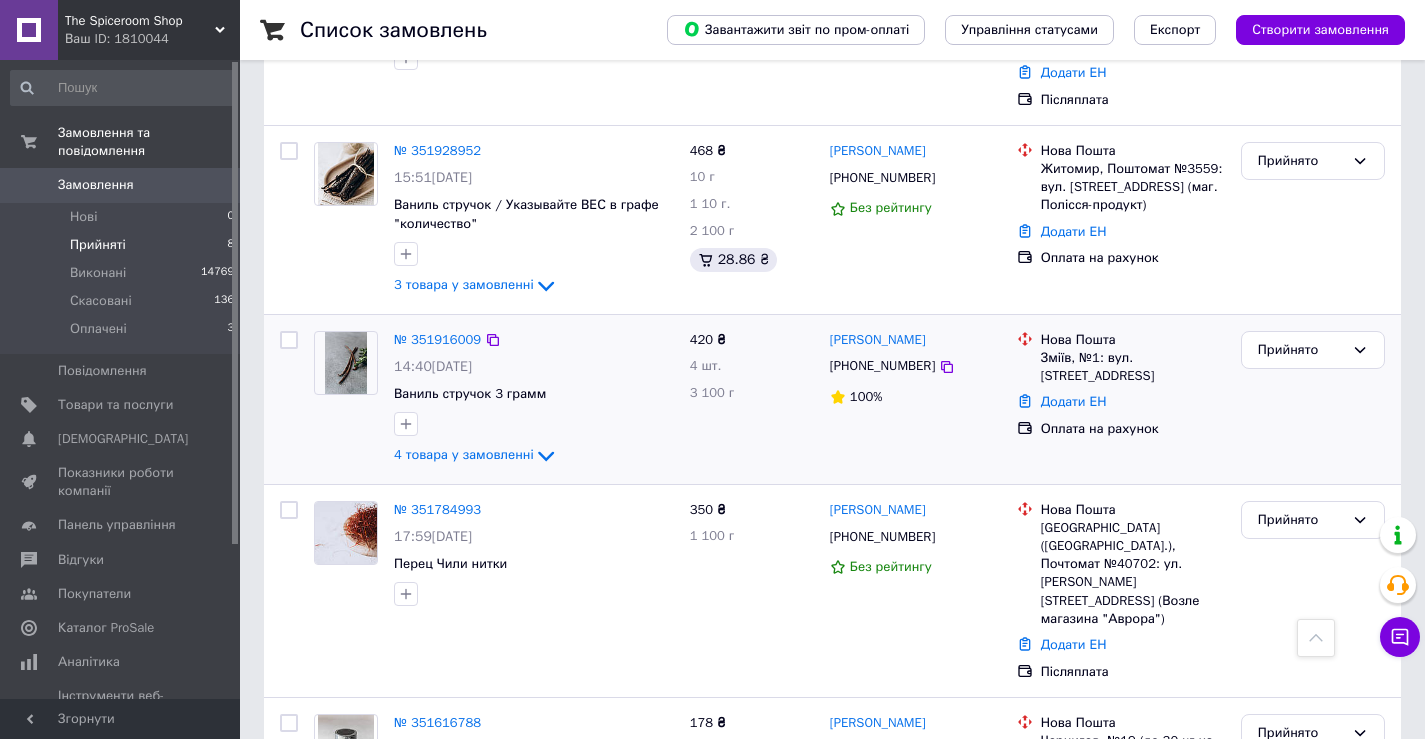 scroll, scrollTop: 863, scrollLeft: 0, axis: vertical 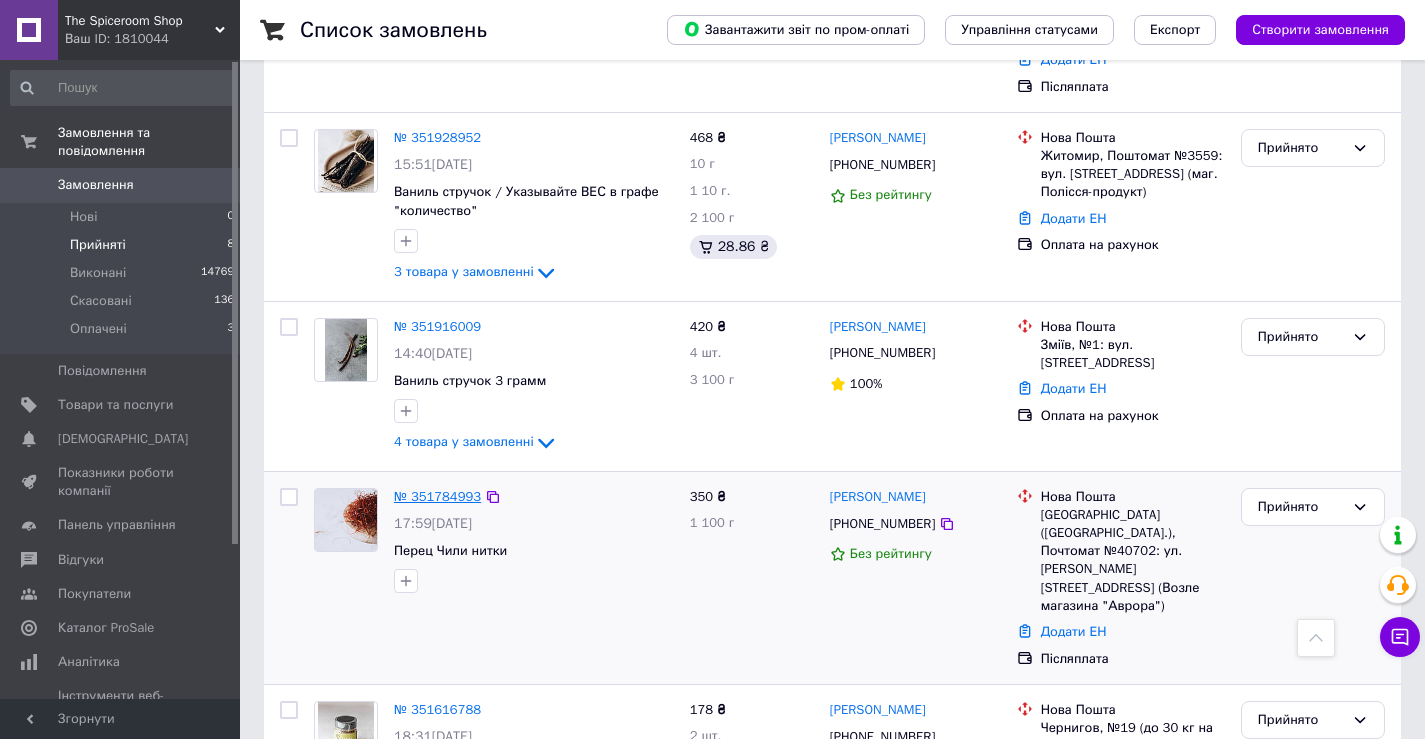 click on "№ 351784993" at bounding box center (437, 496) 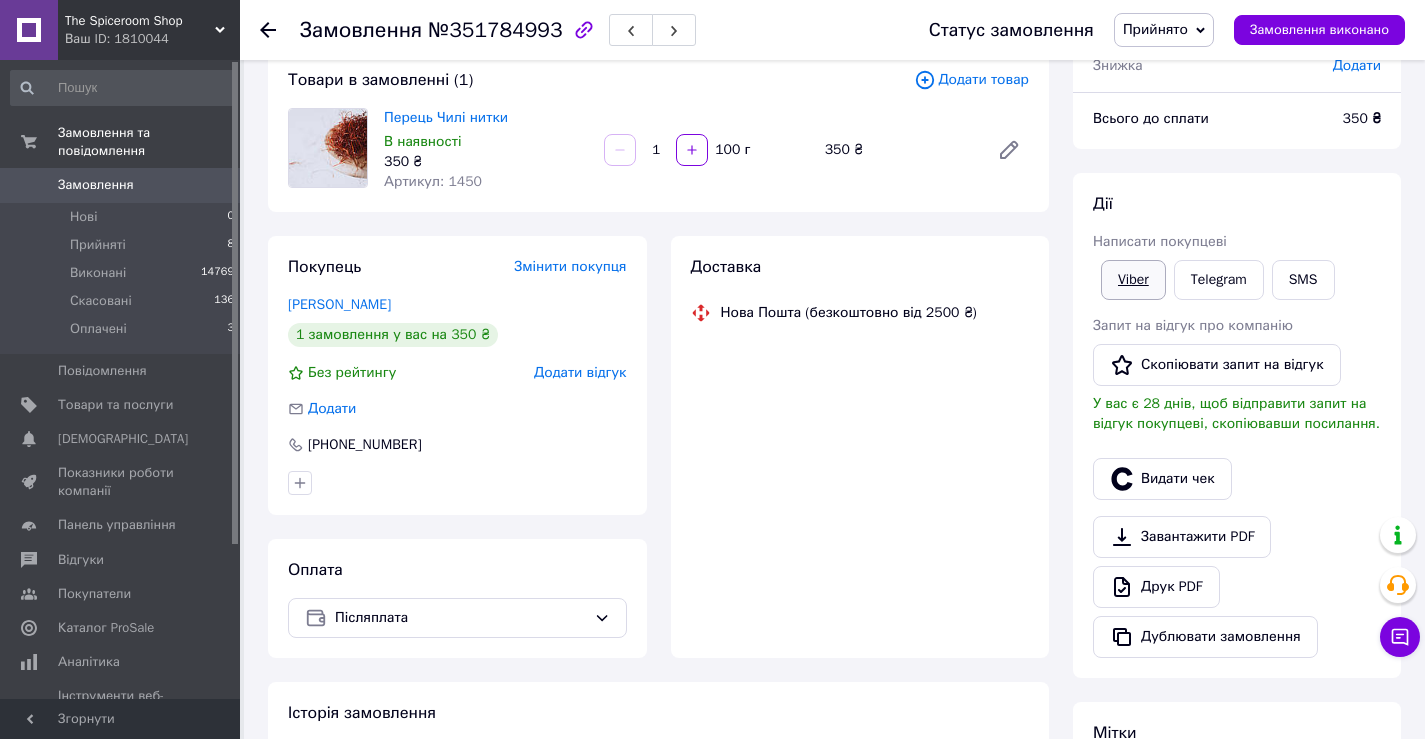 scroll, scrollTop: 50, scrollLeft: 0, axis: vertical 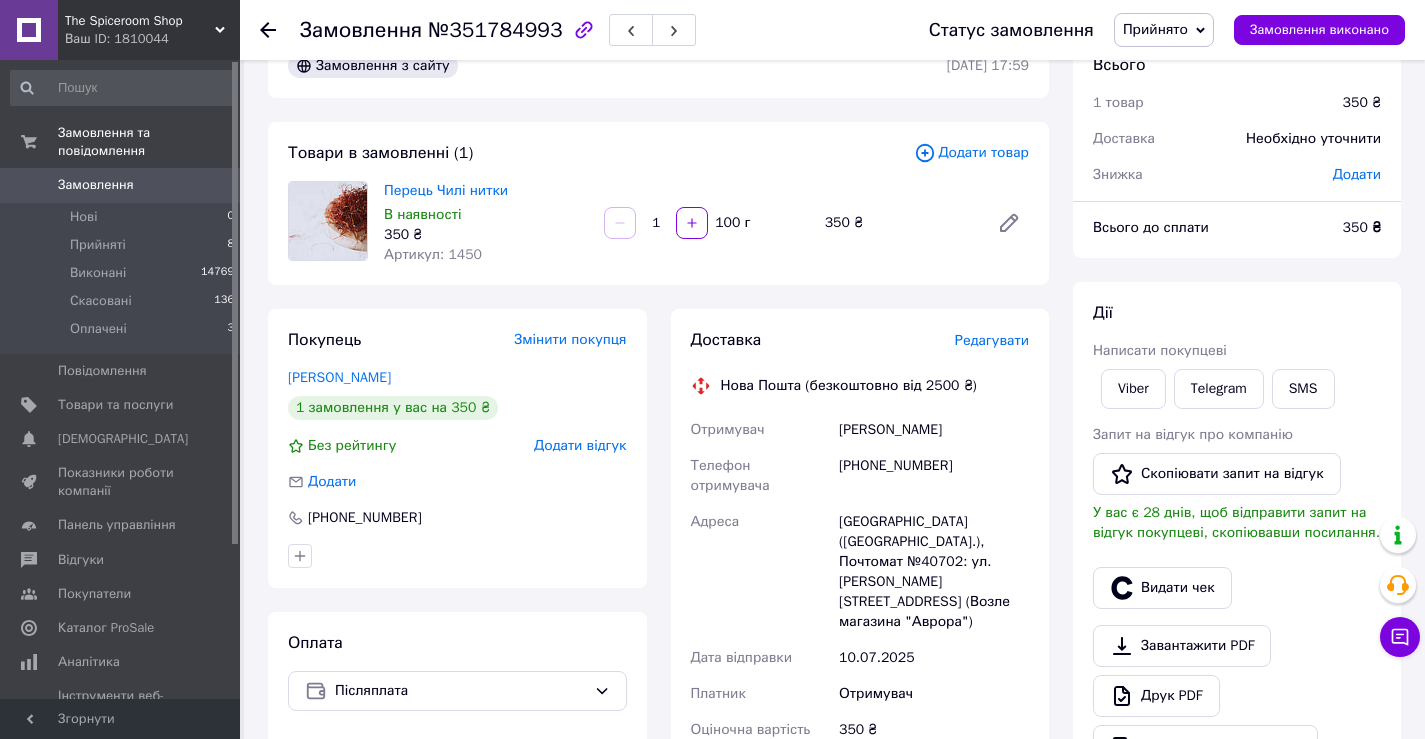 click on "Написати покупцеві" at bounding box center [1160, 350] 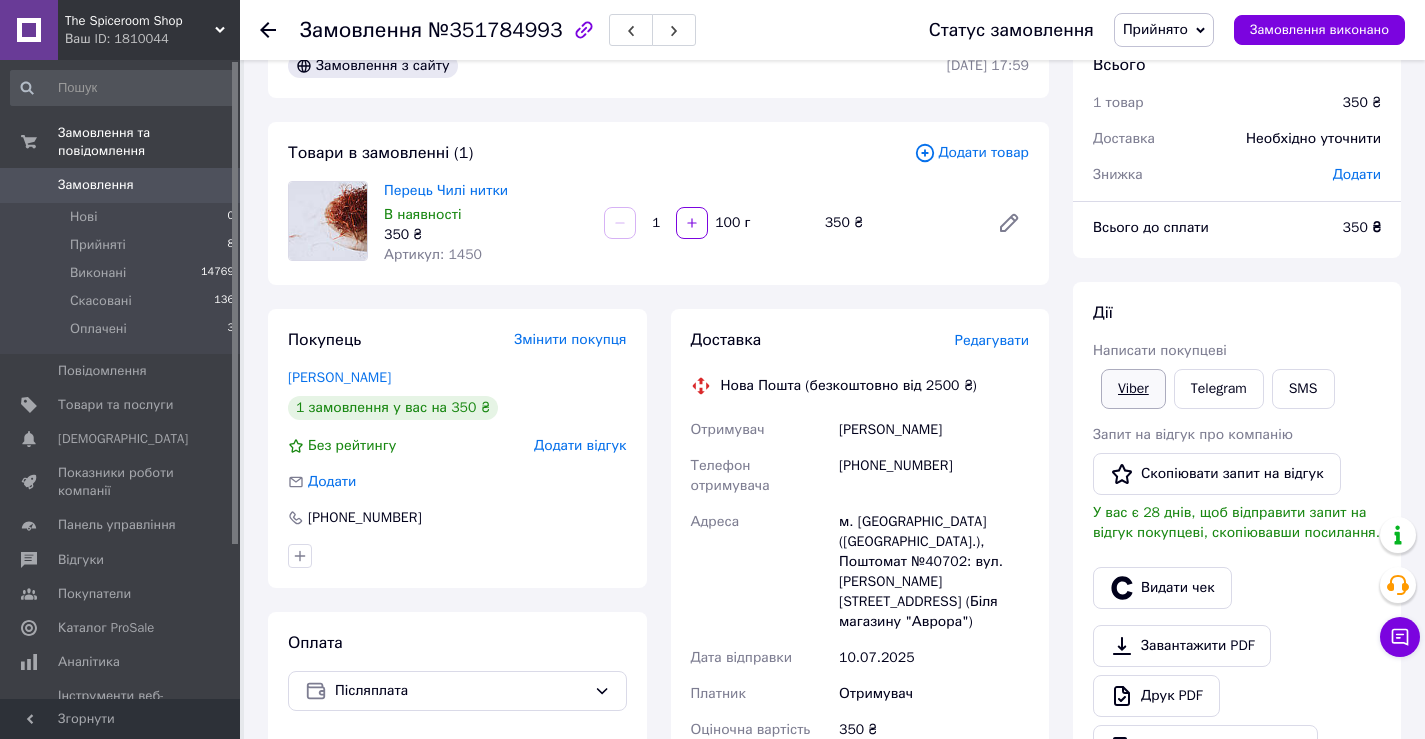 click on "Viber" at bounding box center (1133, 389) 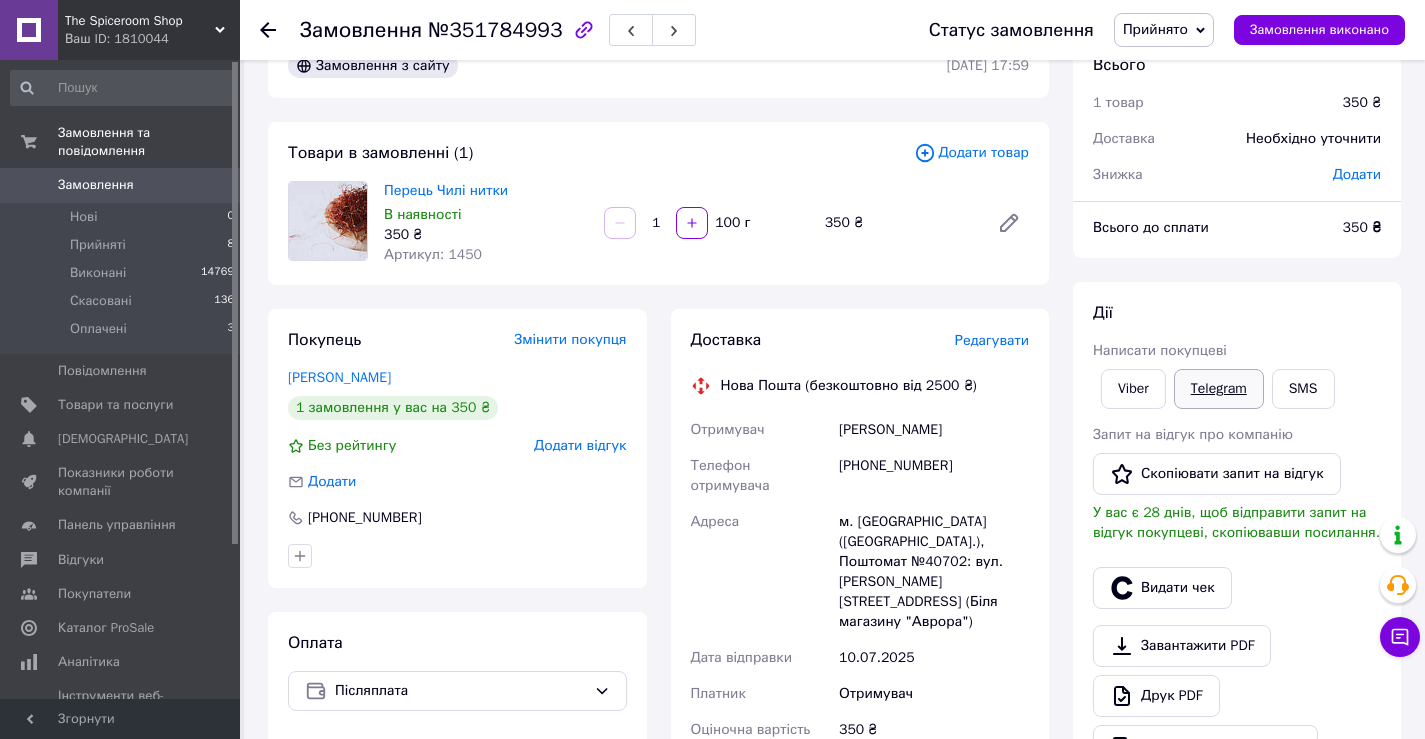 click on "Telegram" at bounding box center (1219, 389) 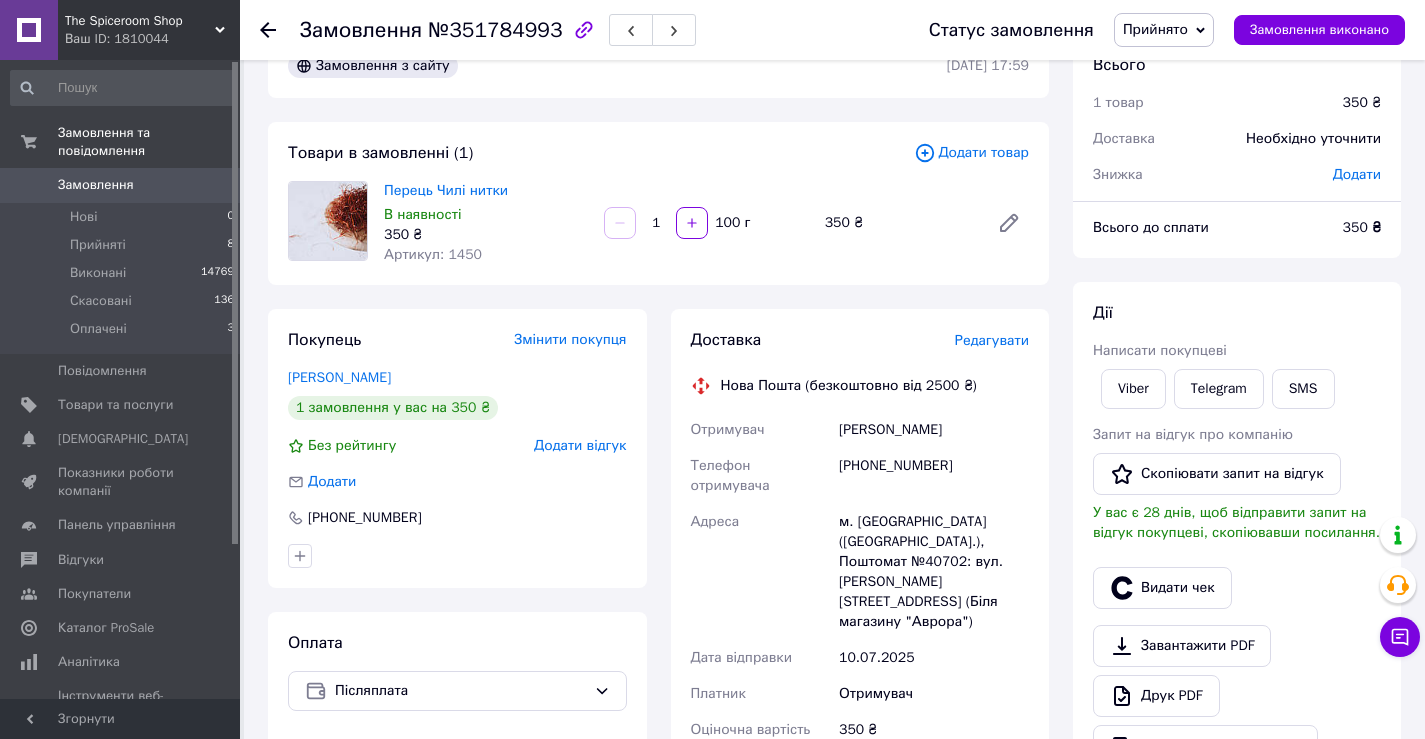 scroll, scrollTop: 50, scrollLeft: 0, axis: vertical 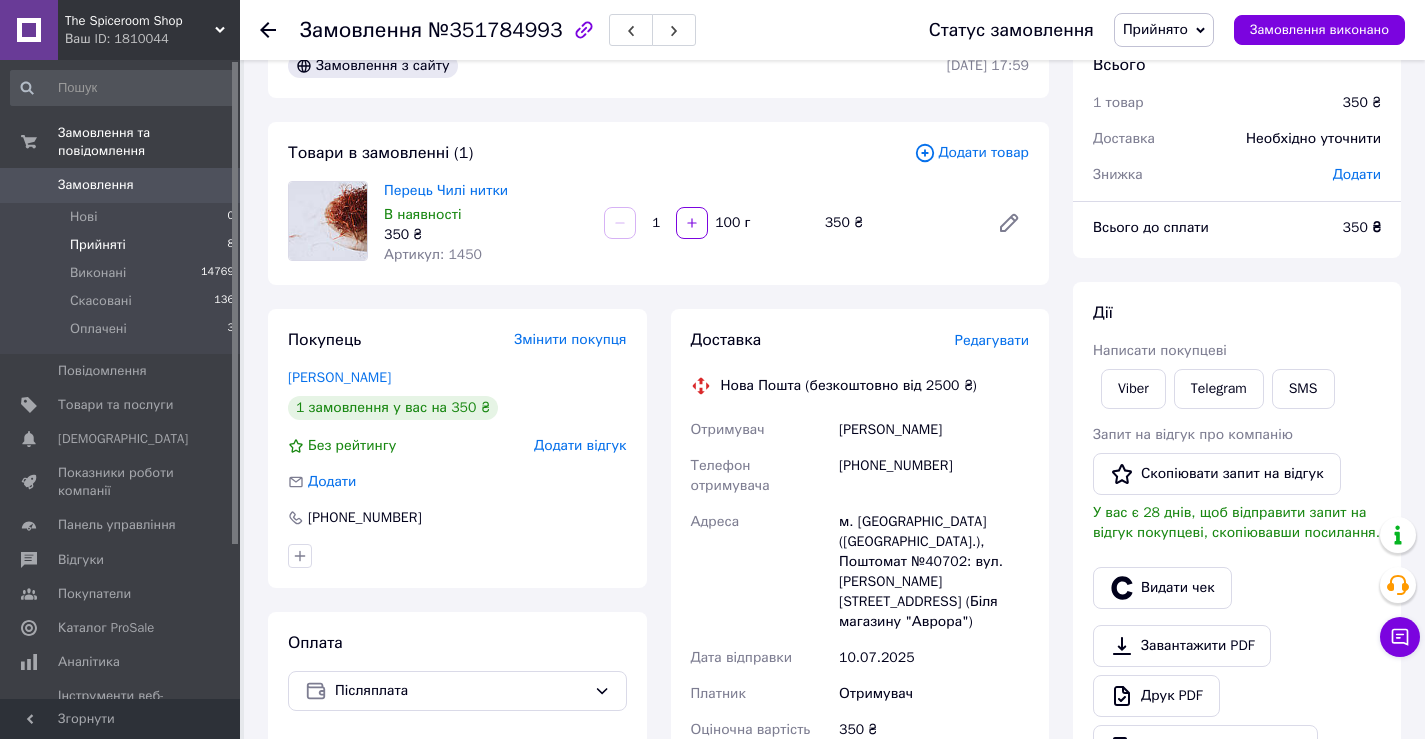 click on "Прийняті 8" at bounding box center [123, 245] 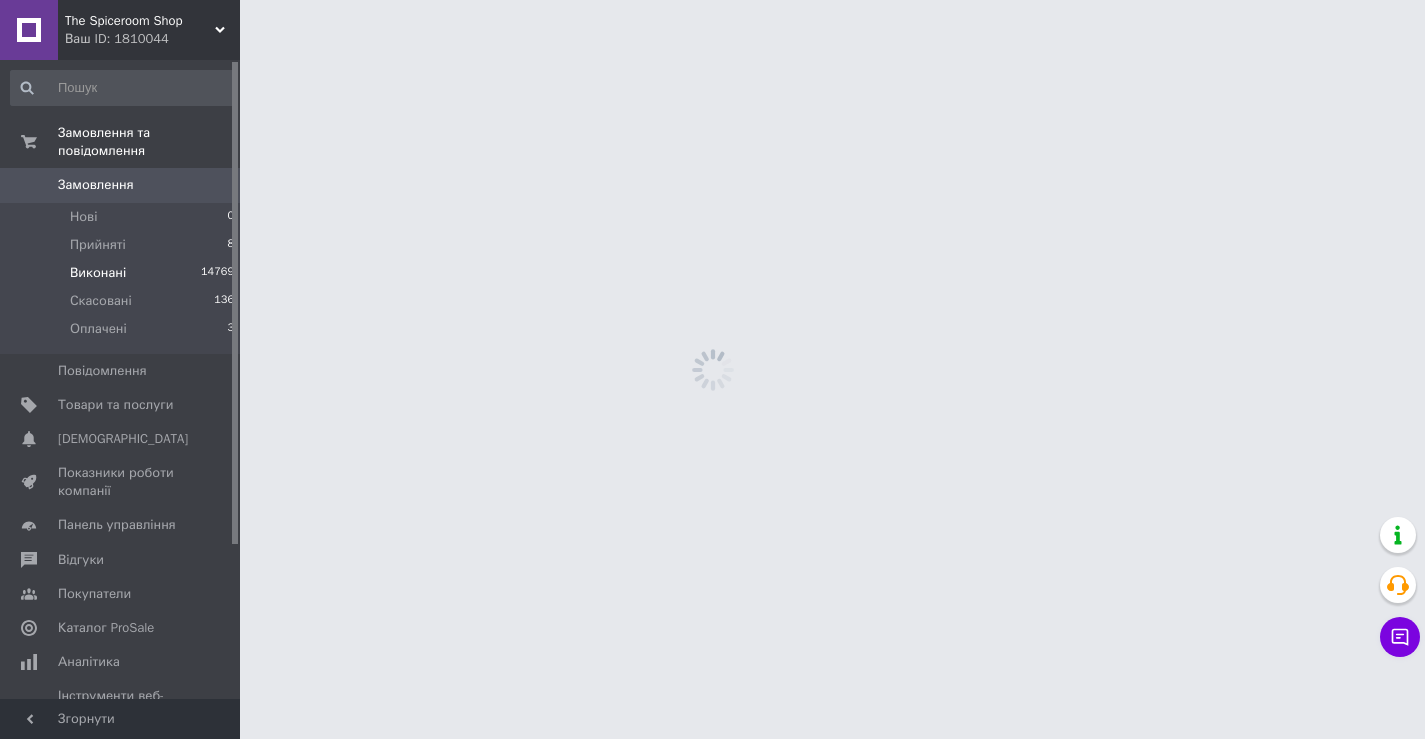 scroll, scrollTop: 0, scrollLeft: 0, axis: both 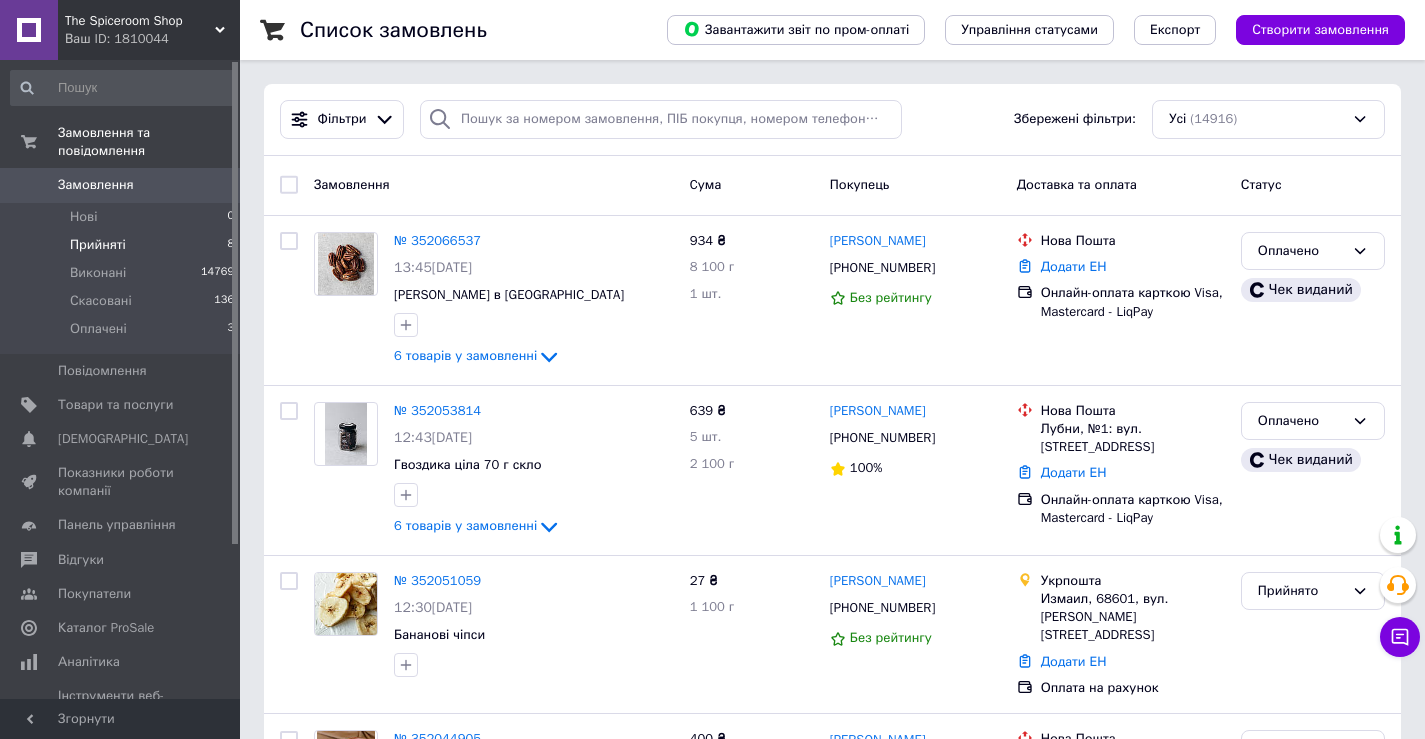 click on "Прийняті" at bounding box center [98, 245] 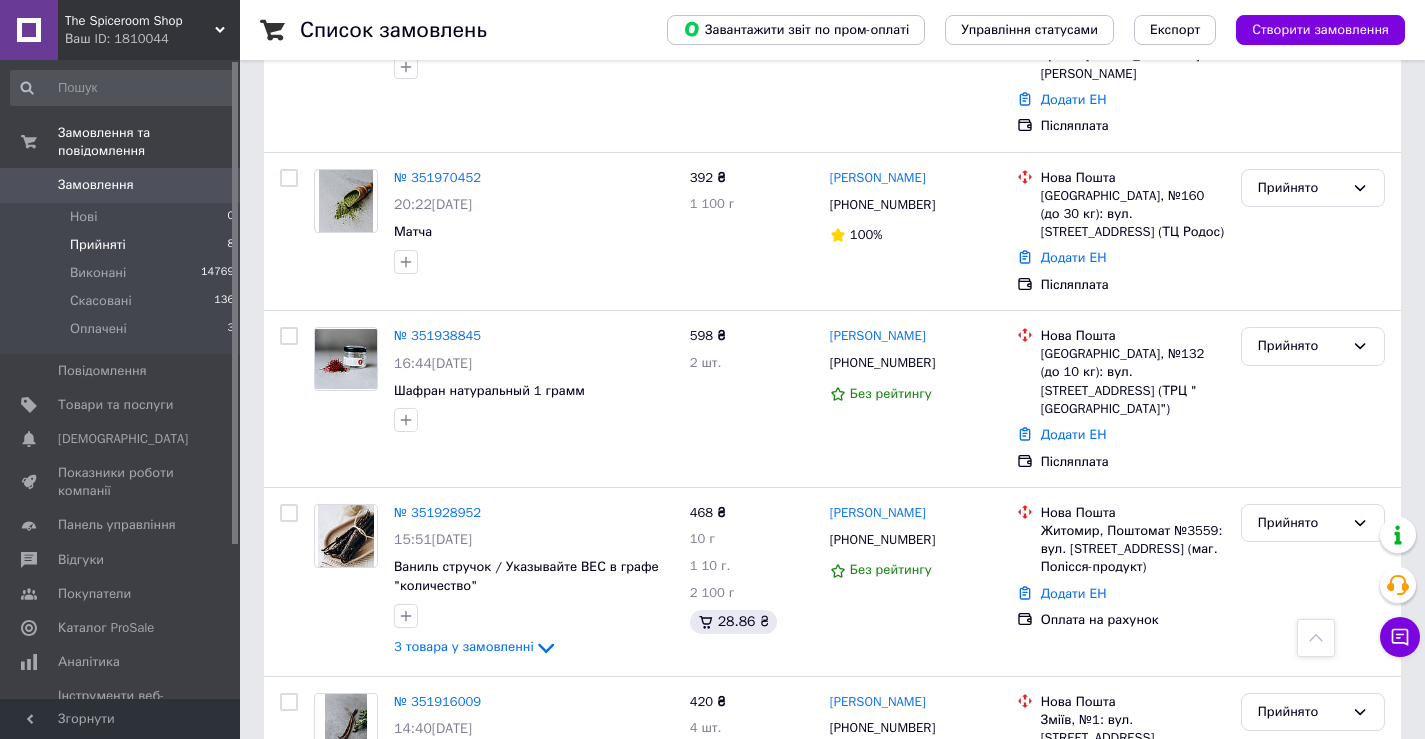 scroll, scrollTop: 500, scrollLeft: 0, axis: vertical 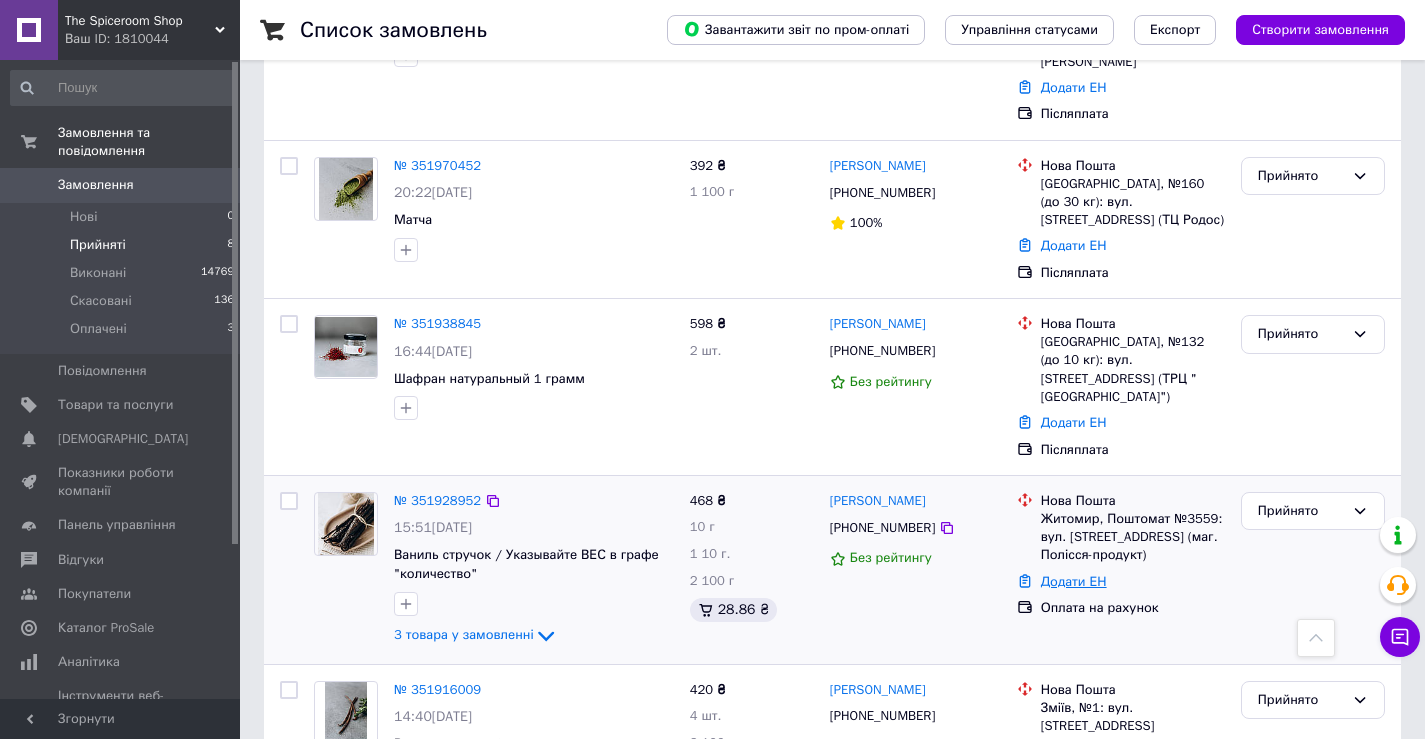 click on "Додати ЕН" at bounding box center (1074, 581) 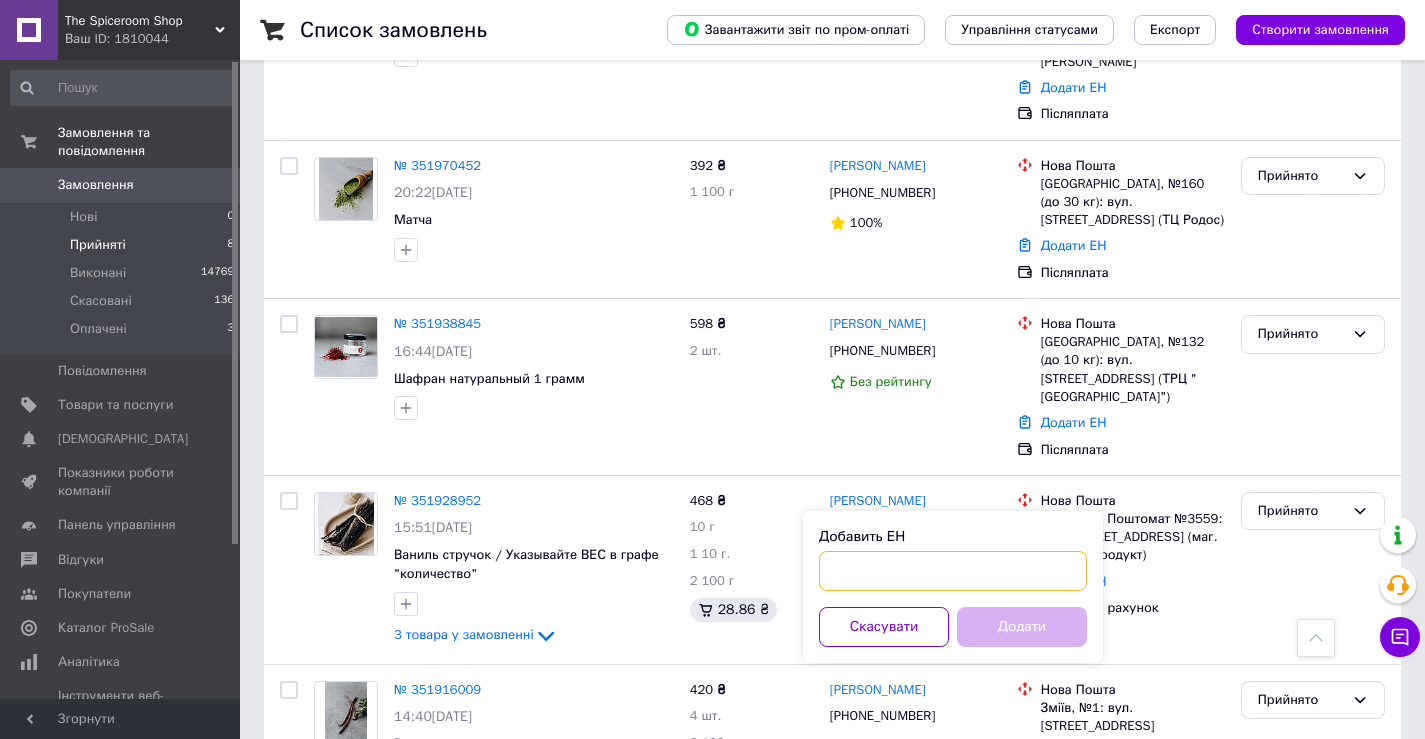 click on "Добавить ЕН" at bounding box center [953, 571] 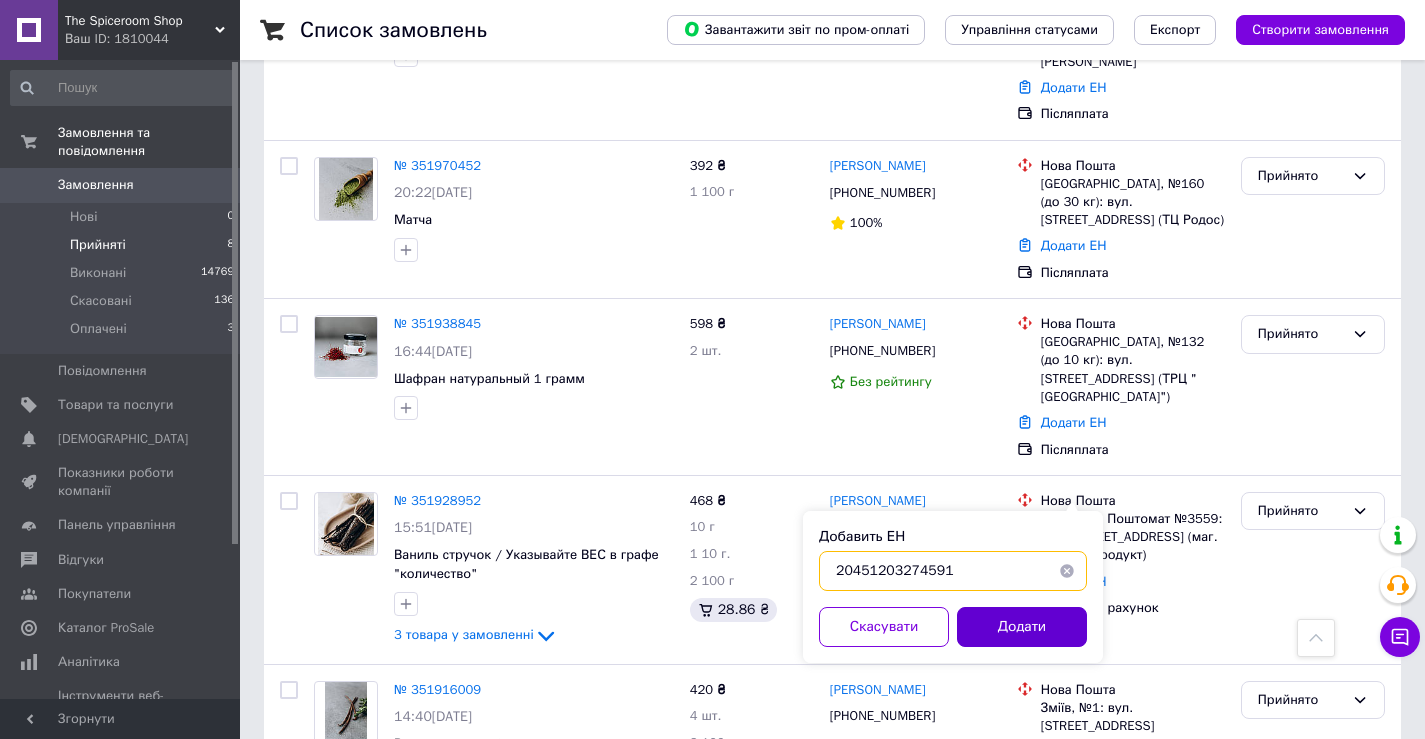 type on "20451203274591" 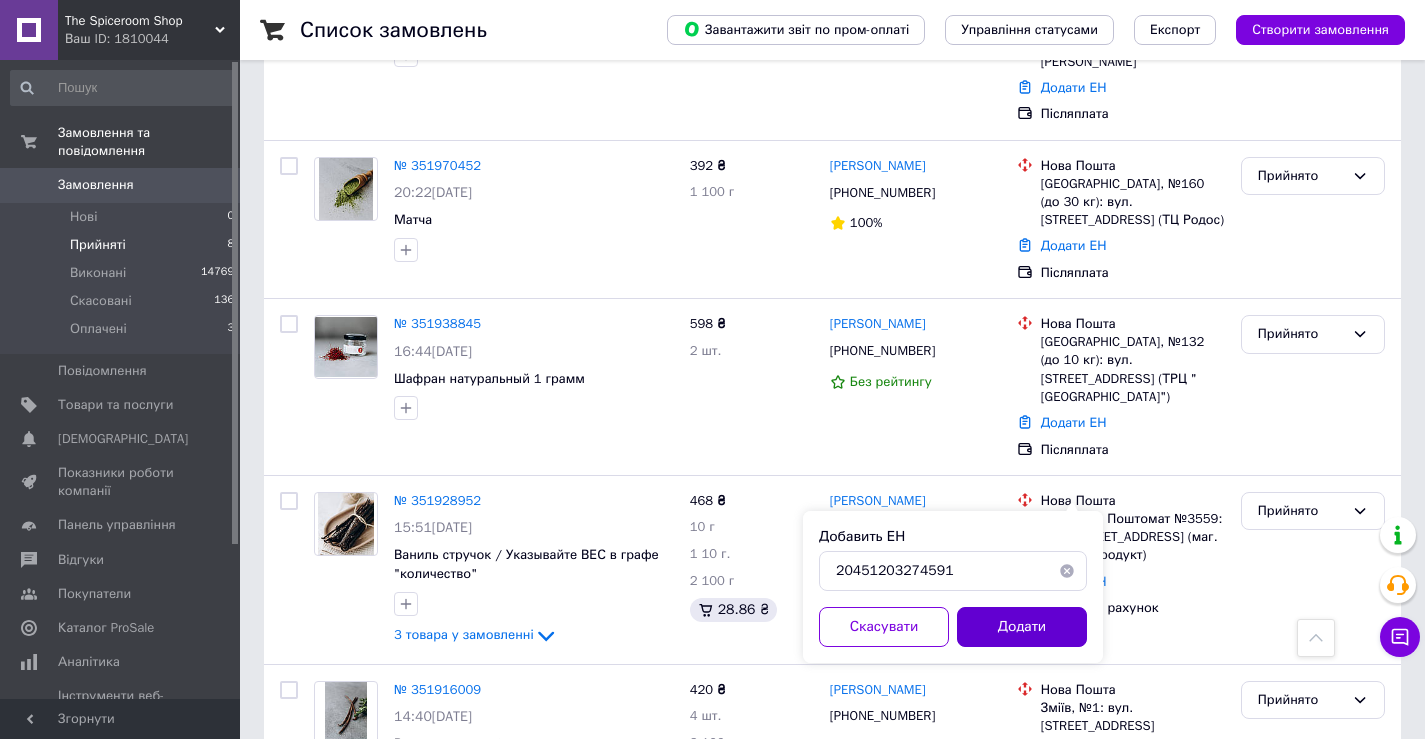 click on "Додати" at bounding box center (1022, 627) 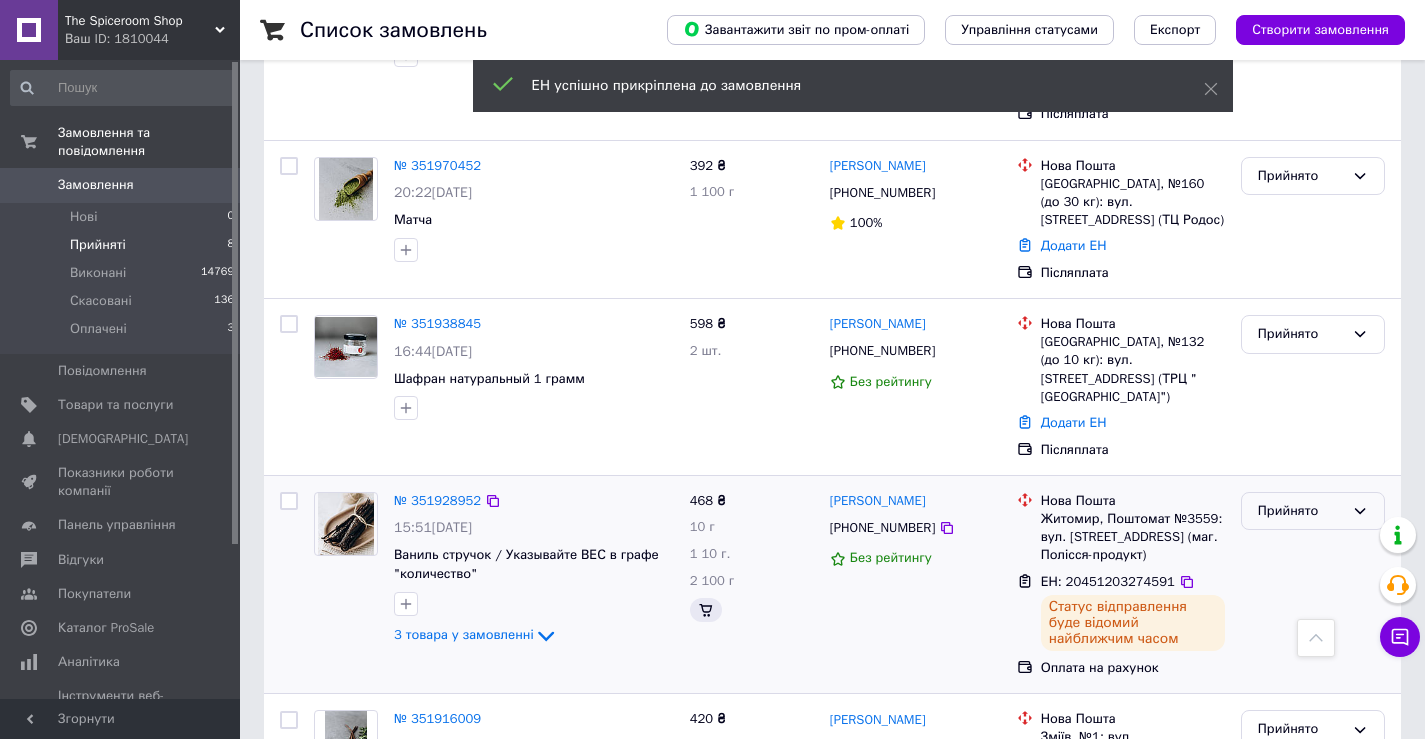 click on "Прийнято" at bounding box center (1301, 511) 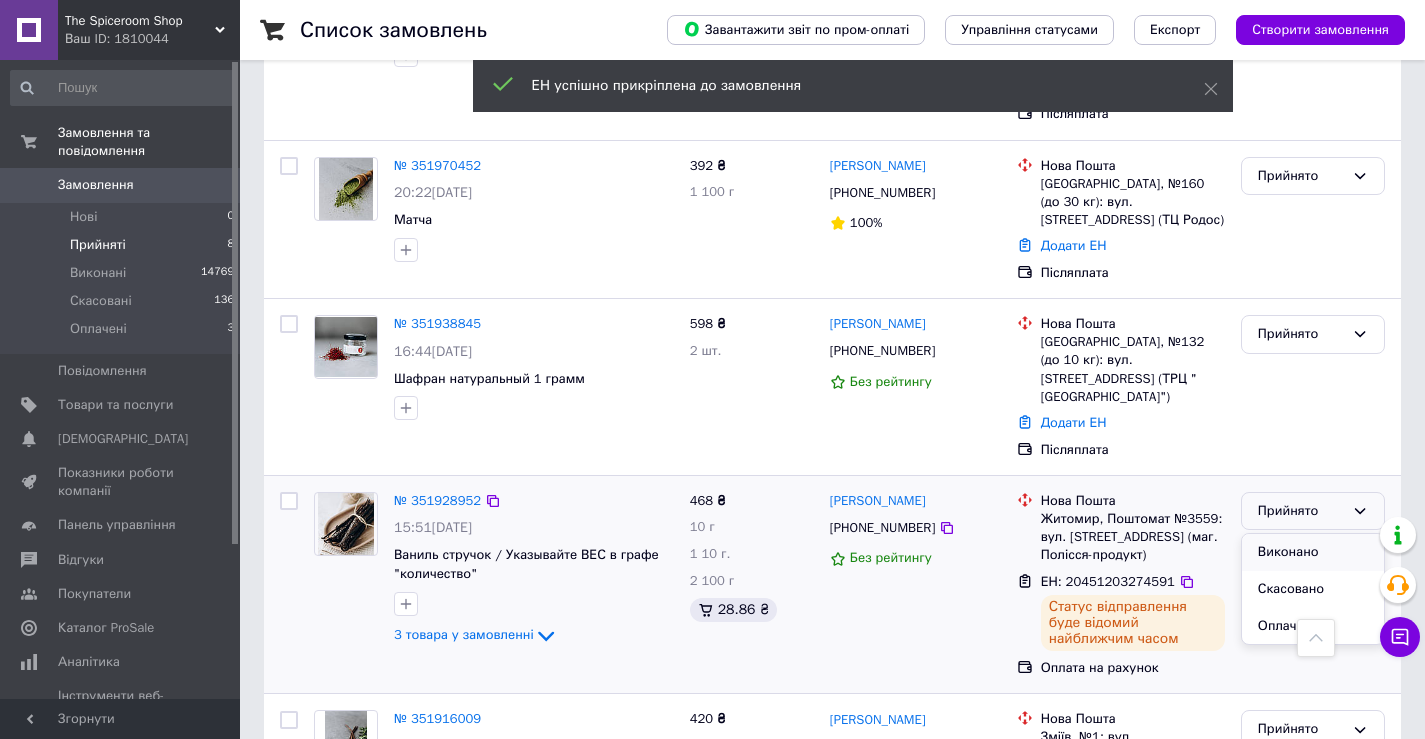 click on "Виконано" at bounding box center (1313, 552) 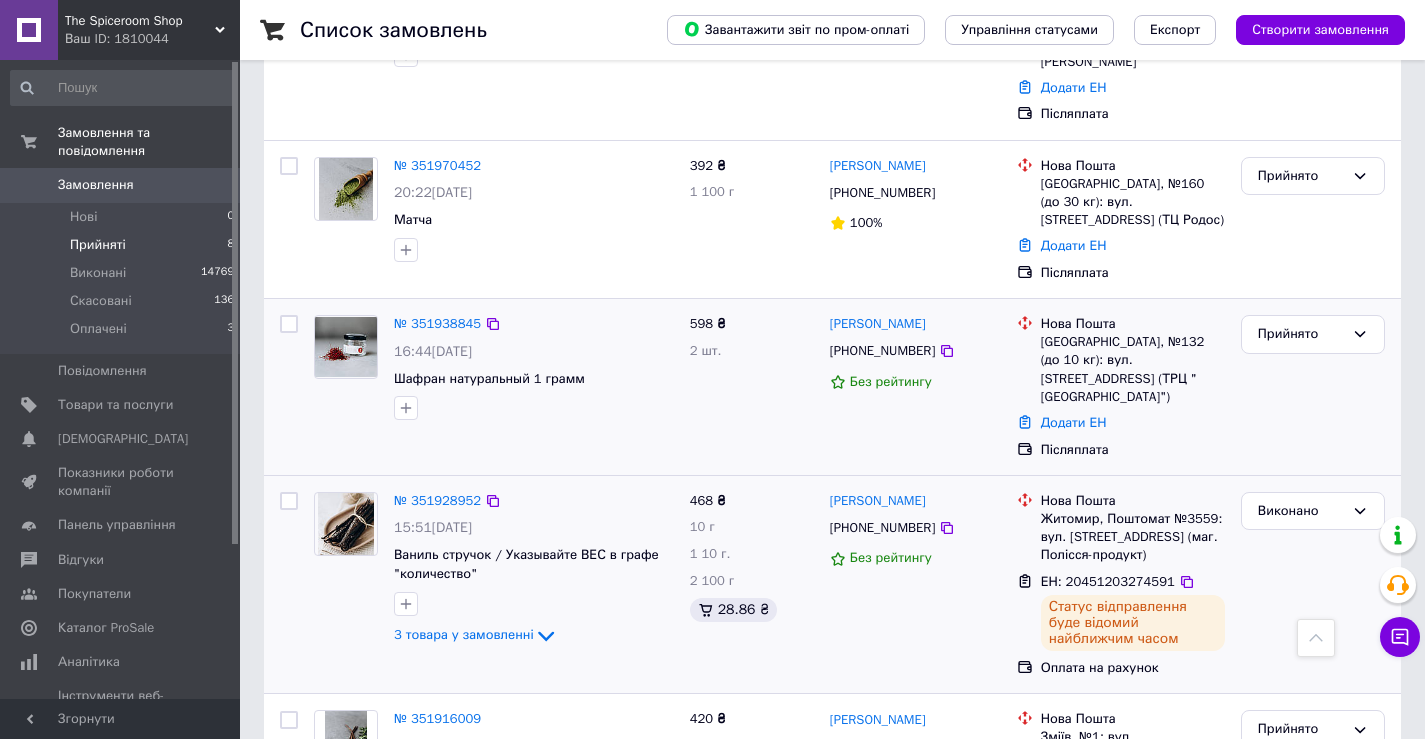 click on "Додати ЕН" at bounding box center [1133, 423] 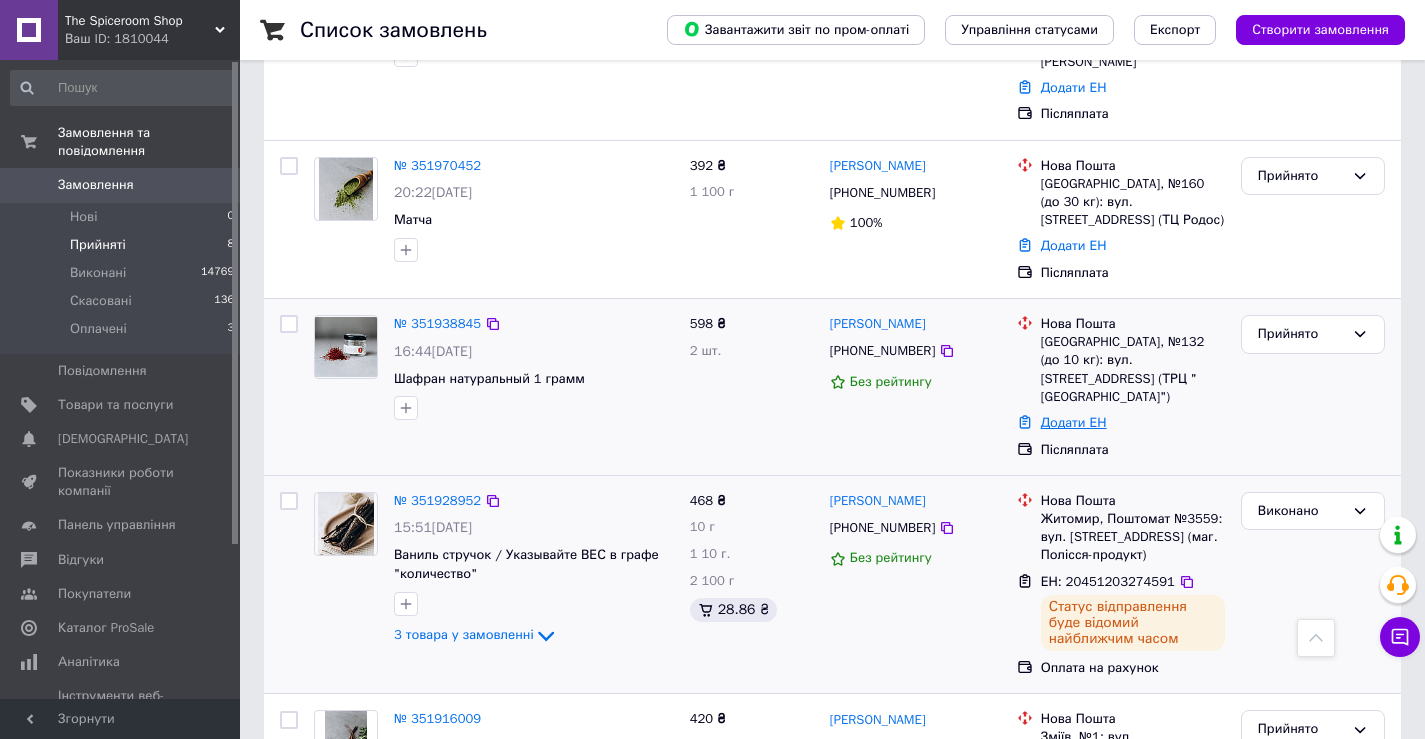 click on "Додати ЕН" at bounding box center (1074, 422) 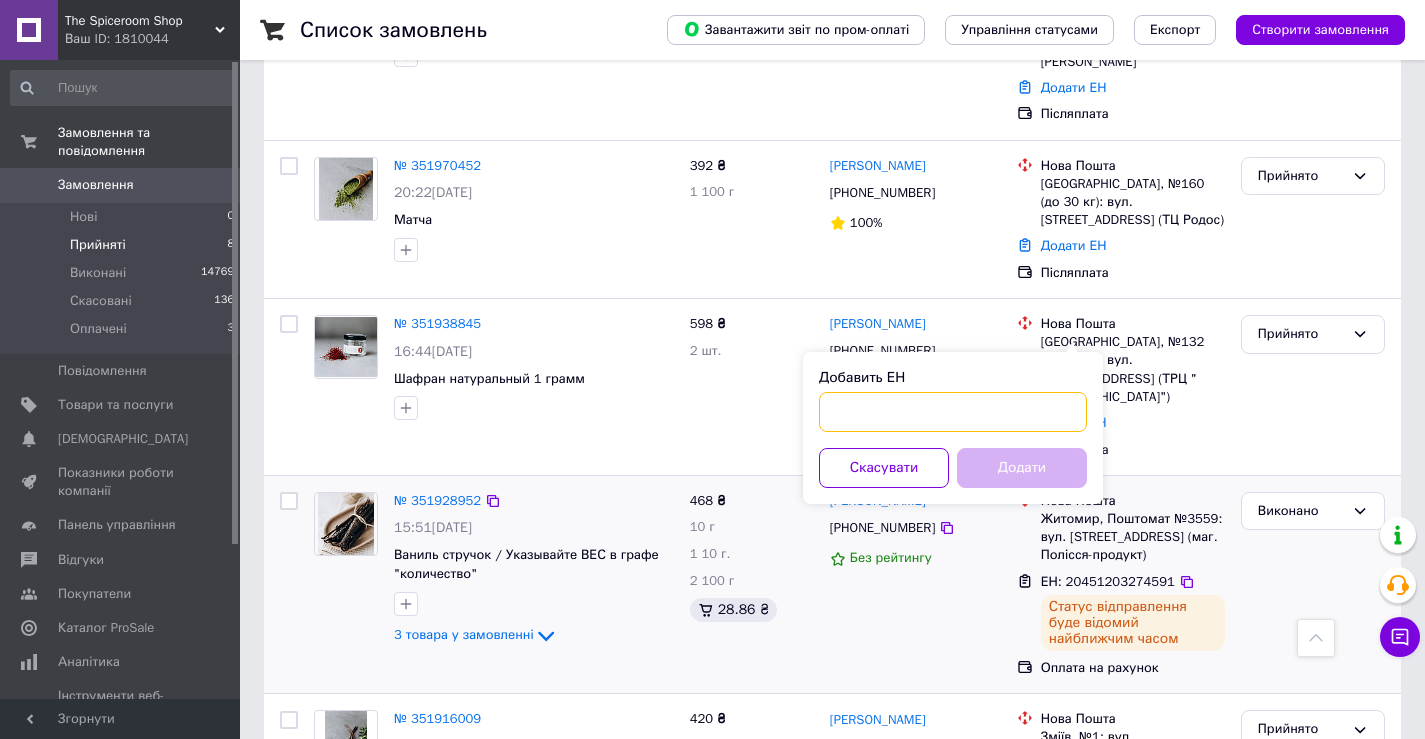 click on "Добавить ЕН" at bounding box center [953, 412] 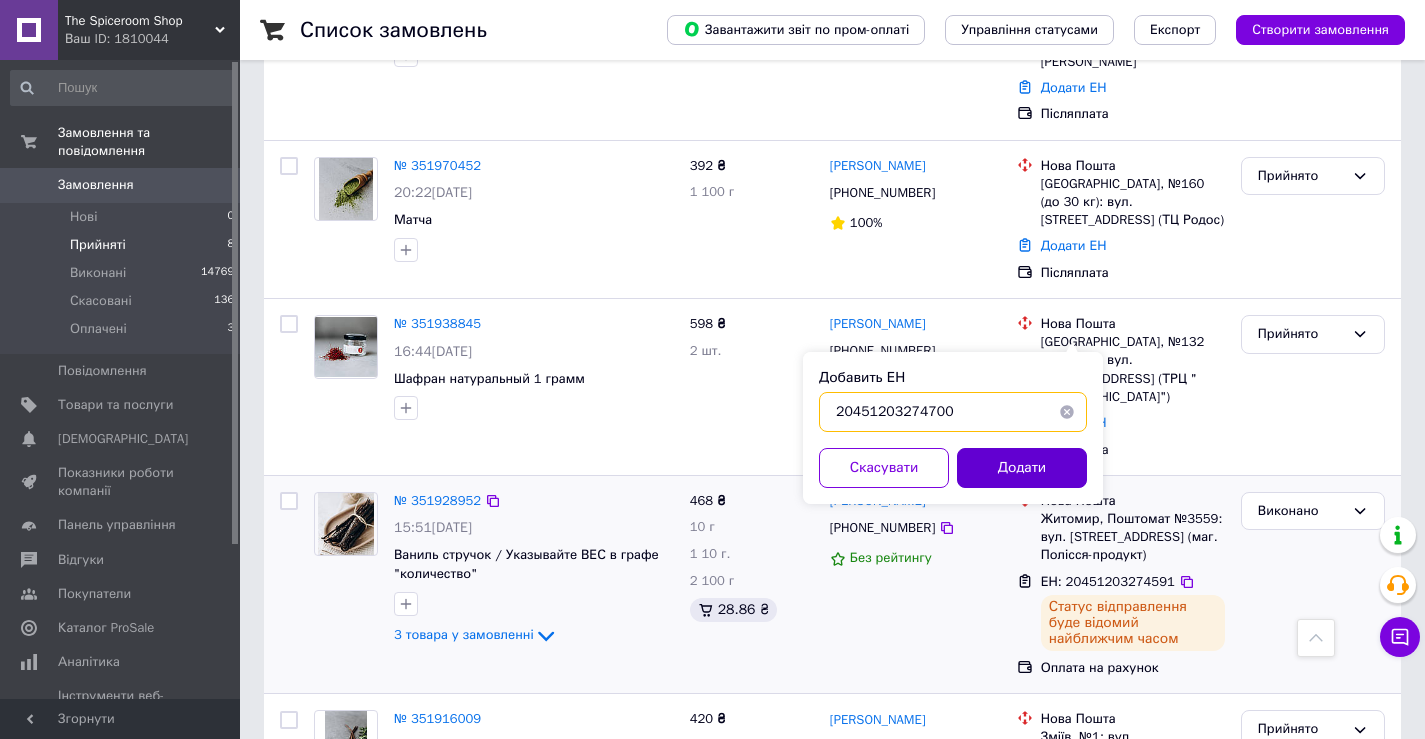 type on "20451203274700" 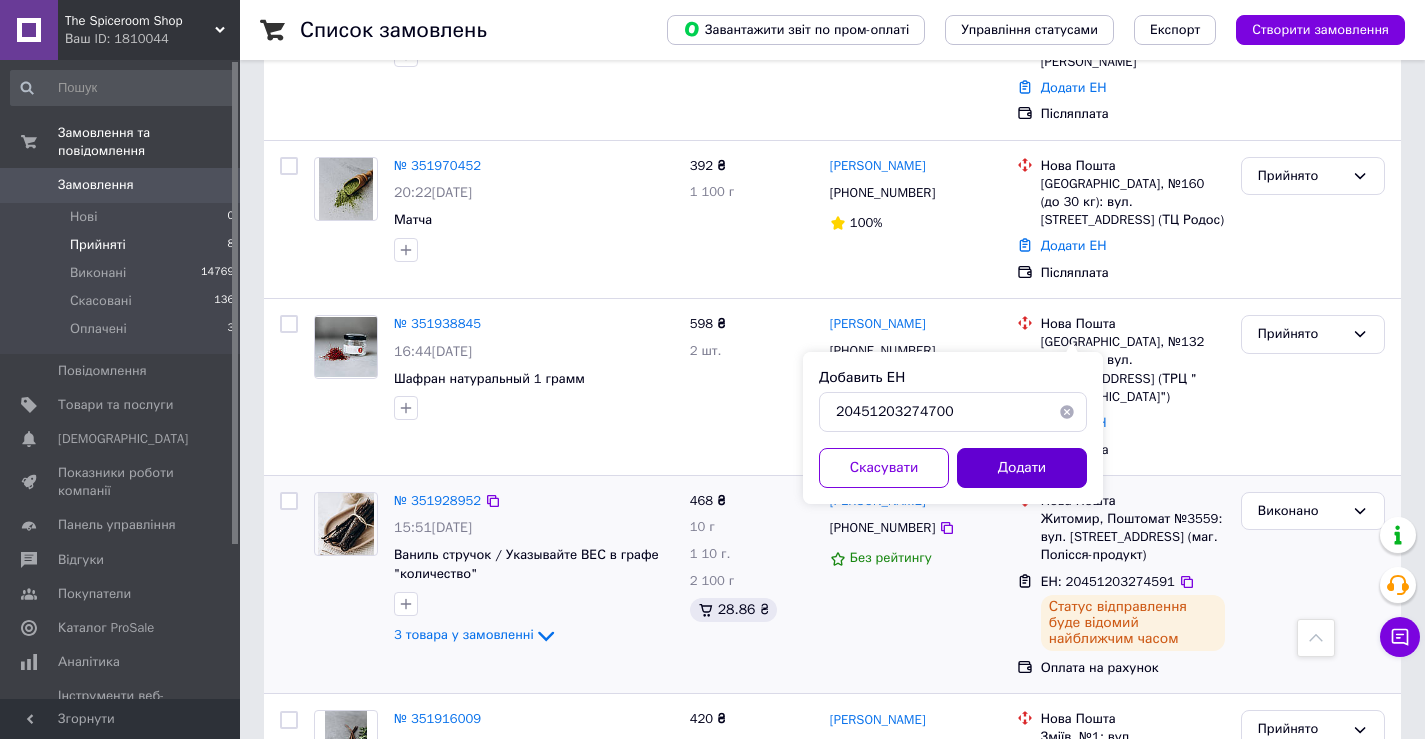click on "Додати" at bounding box center [1022, 468] 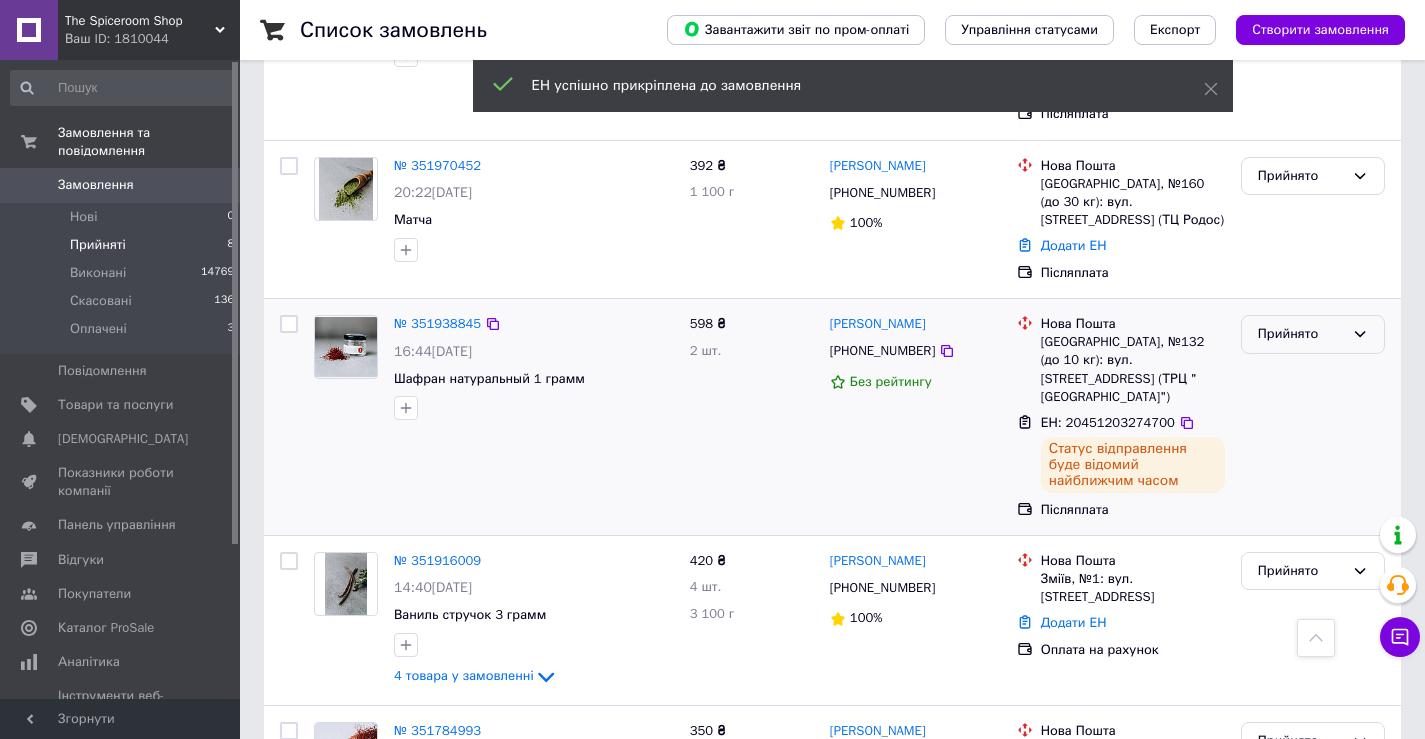 click on "Прийнято" at bounding box center (1301, 334) 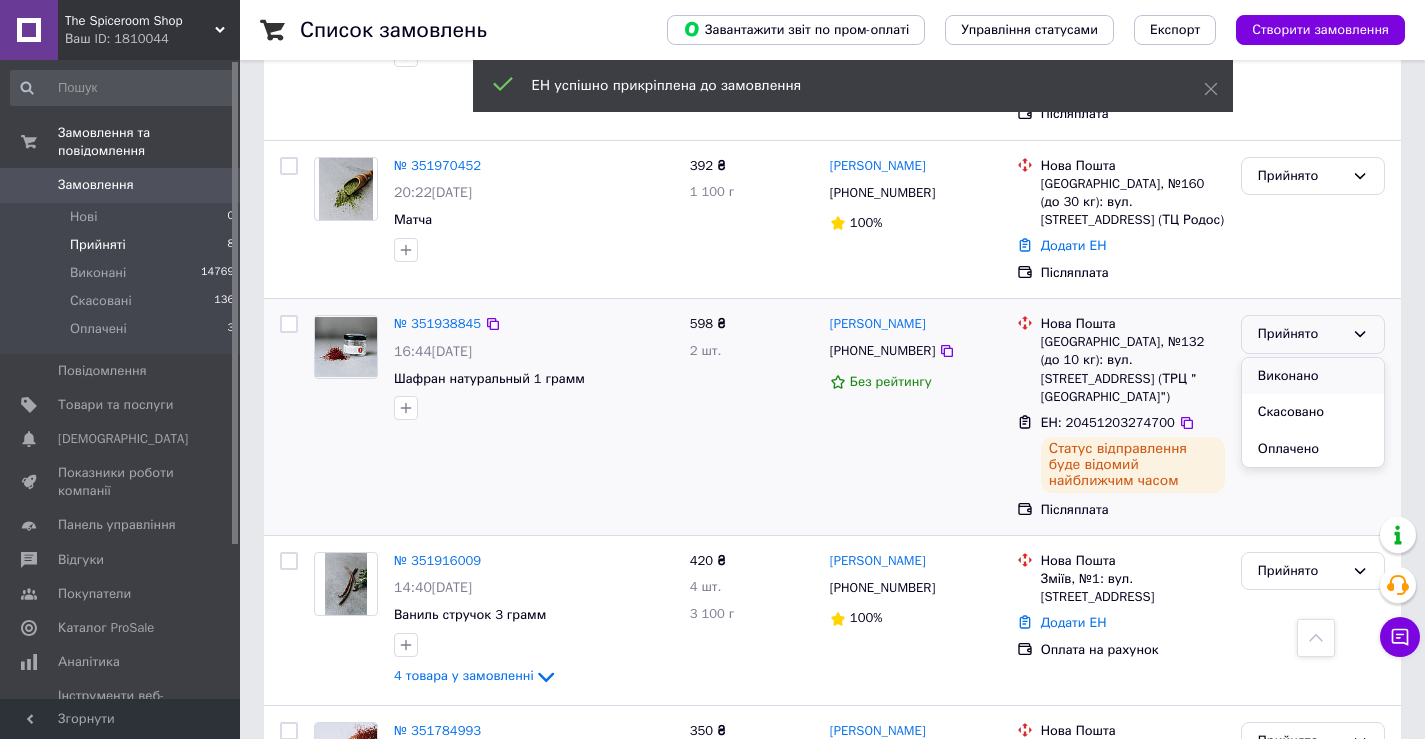 click on "Виконано" at bounding box center [1313, 376] 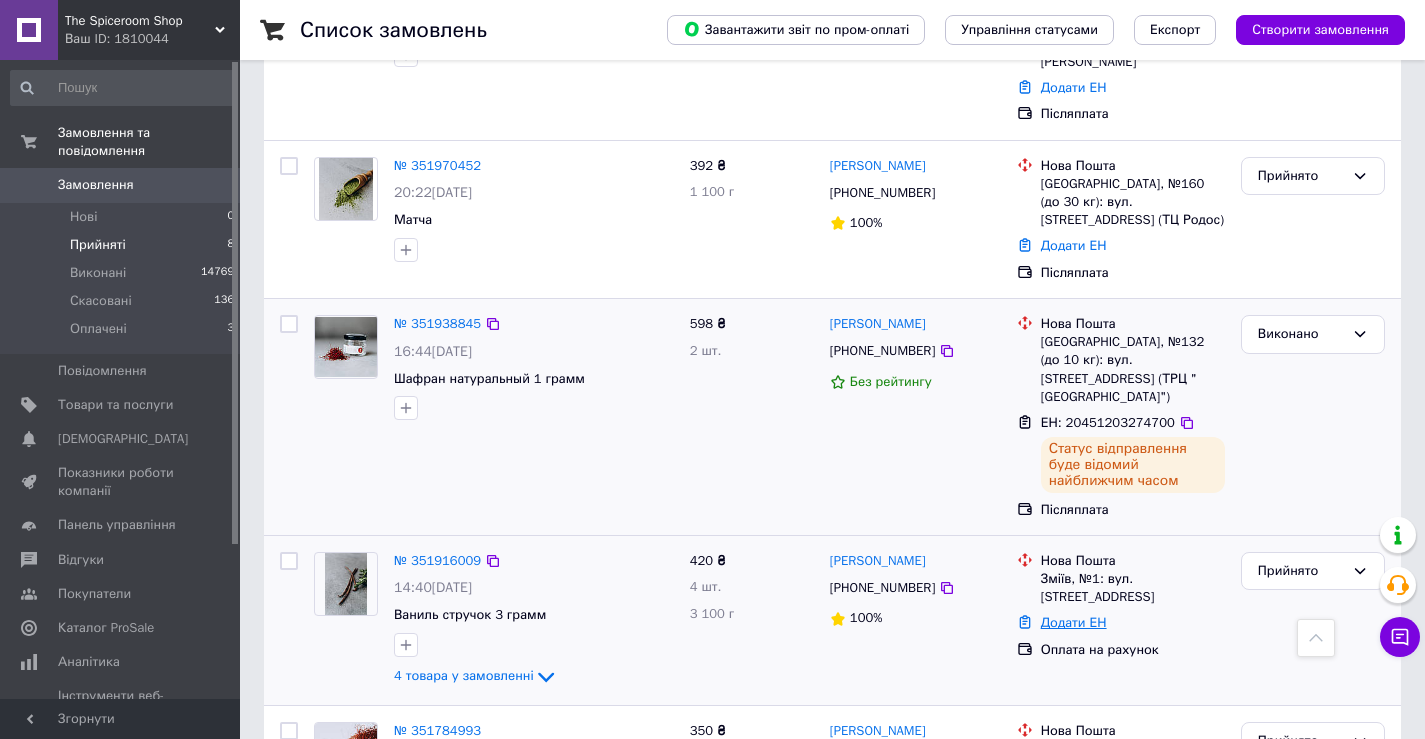 click on "Додати ЕН" at bounding box center [1074, 622] 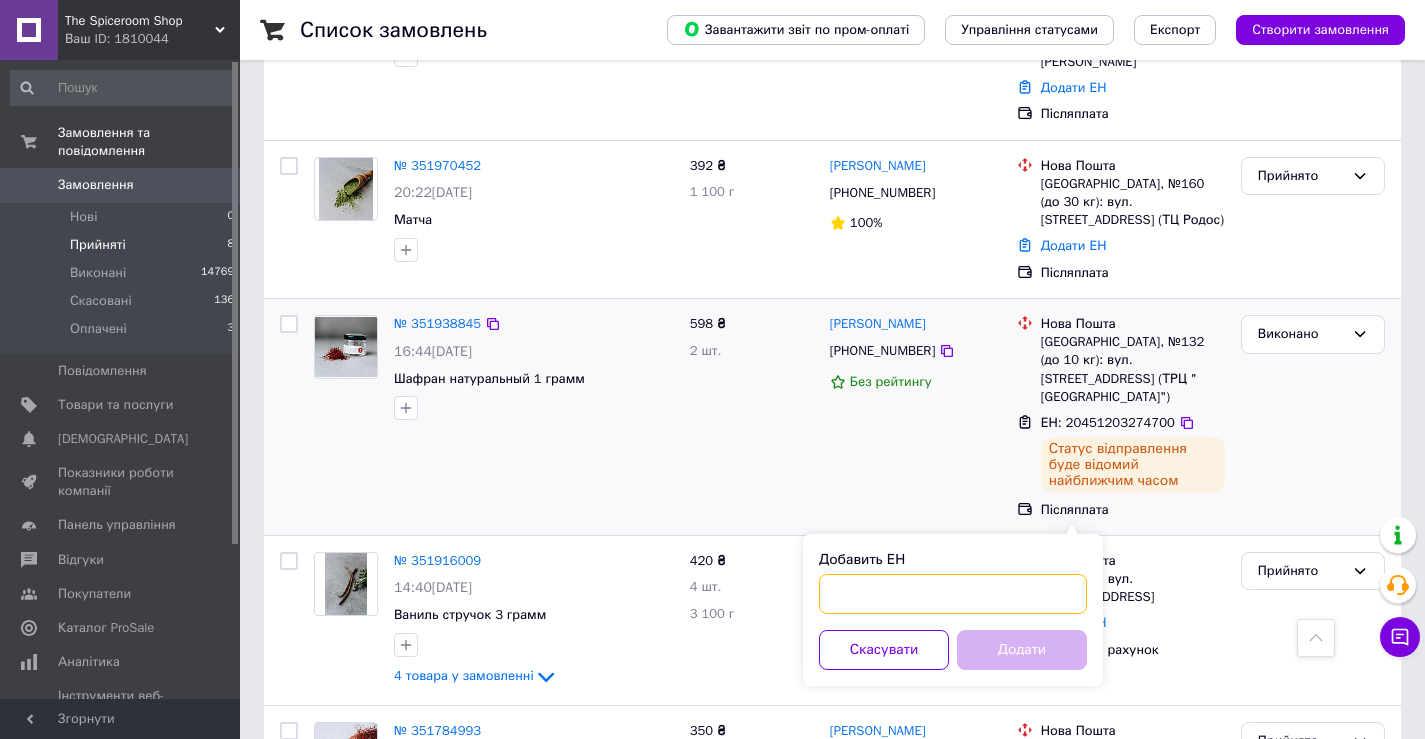 click on "Добавить ЕН" at bounding box center [953, 594] 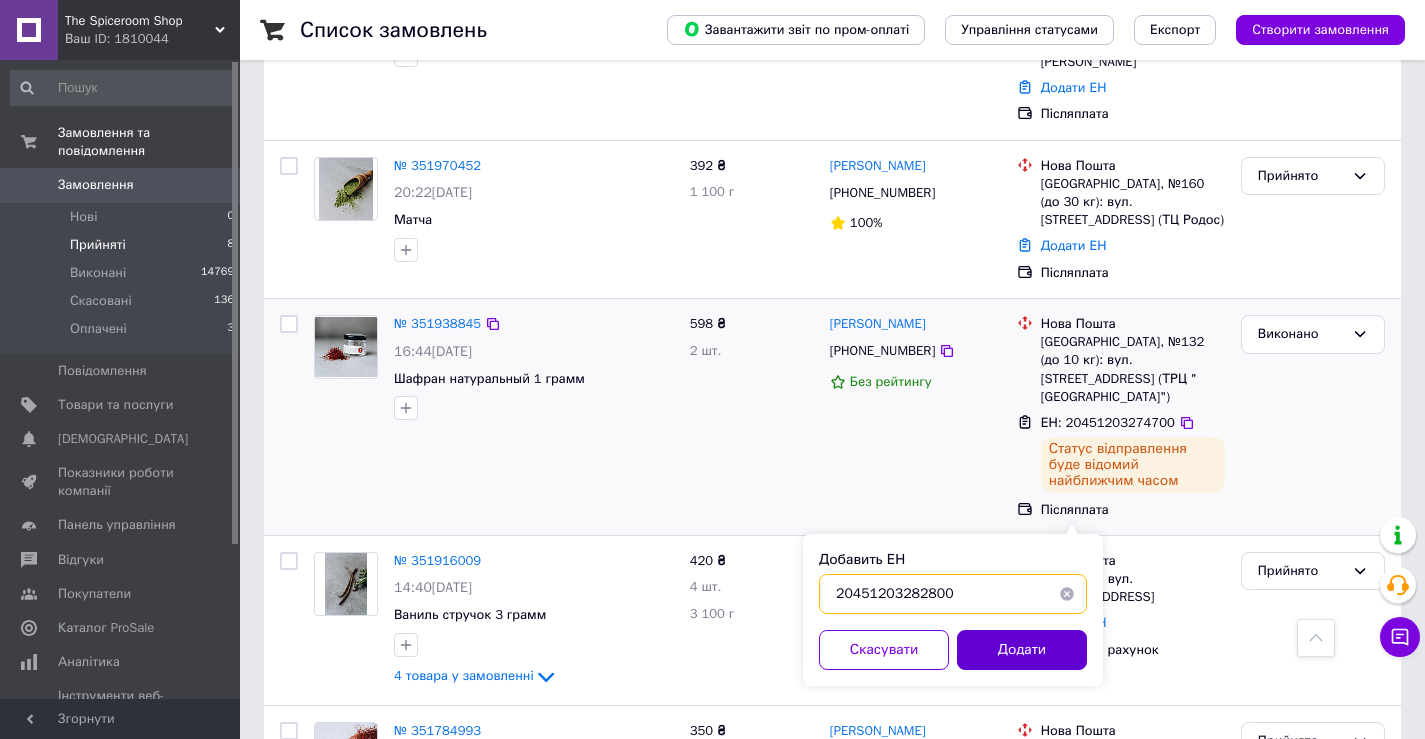 type on "20451203282800" 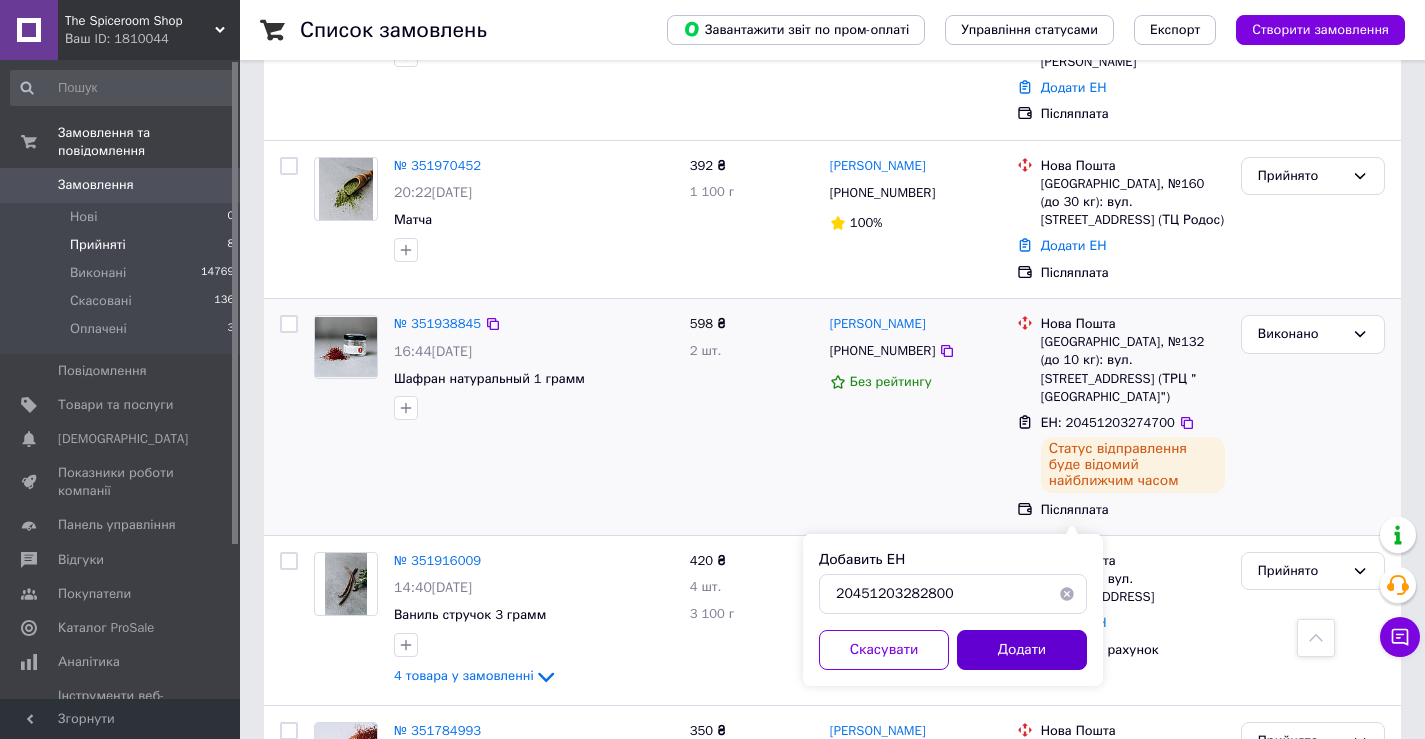 click on "Додати" at bounding box center [1022, 650] 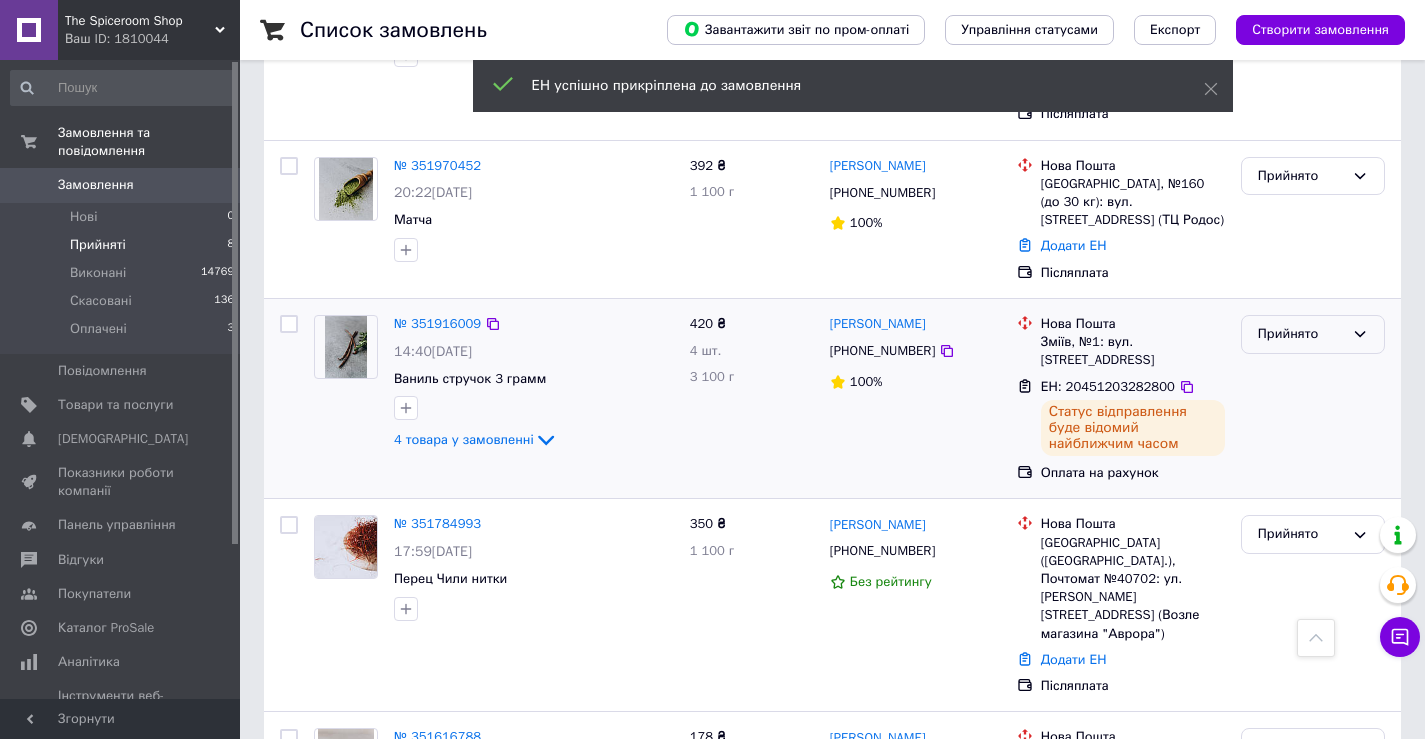 click on "Прийнято" at bounding box center (1301, 334) 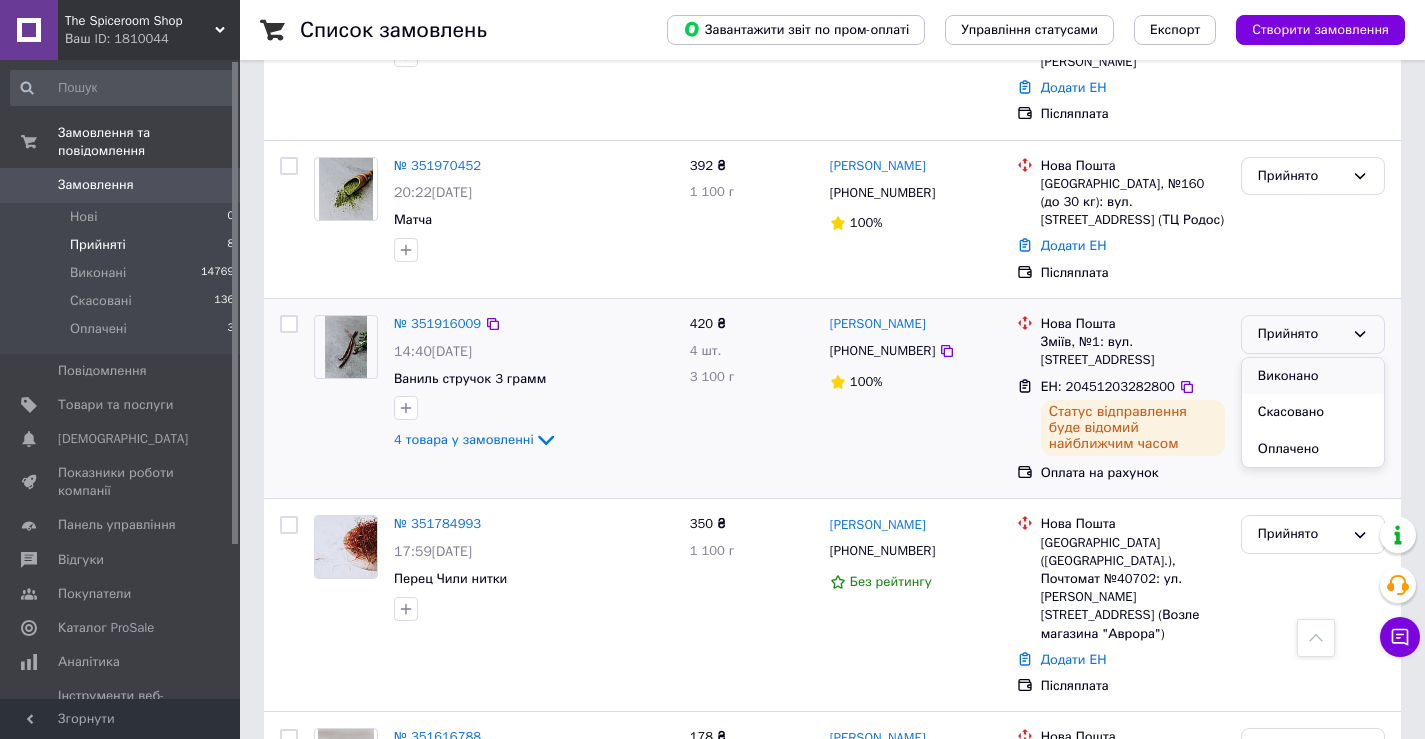 click on "Виконано" at bounding box center (1313, 376) 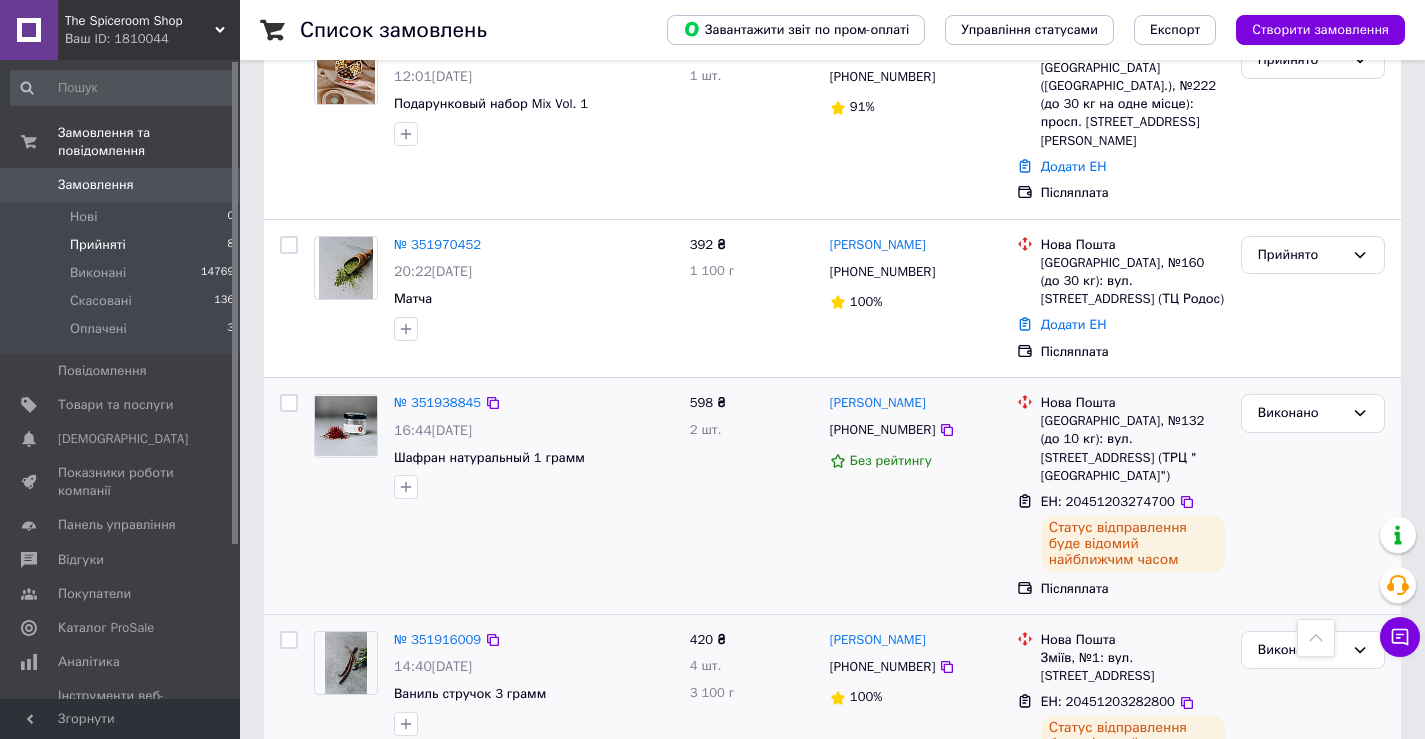 scroll, scrollTop: 400, scrollLeft: 0, axis: vertical 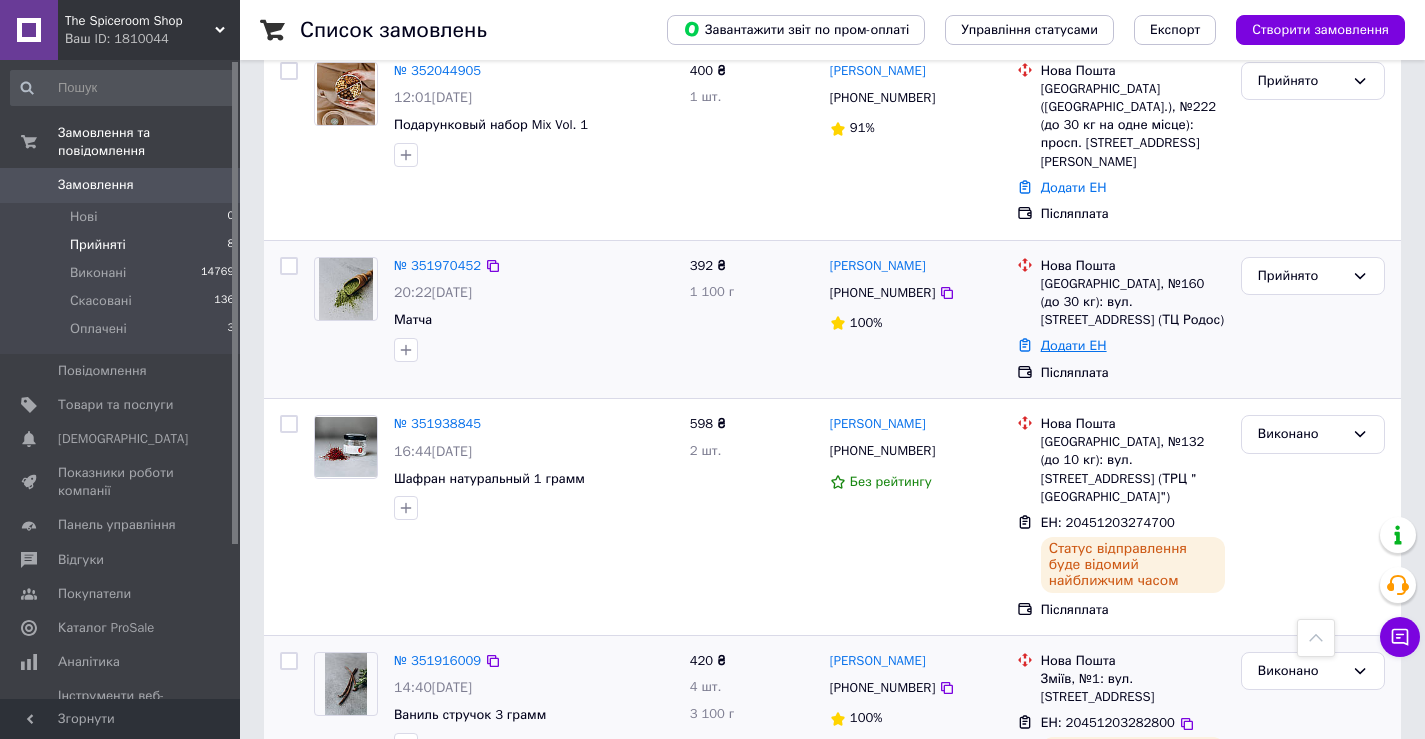 click on "Додати ЕН" at bounding box center [1074, 345] 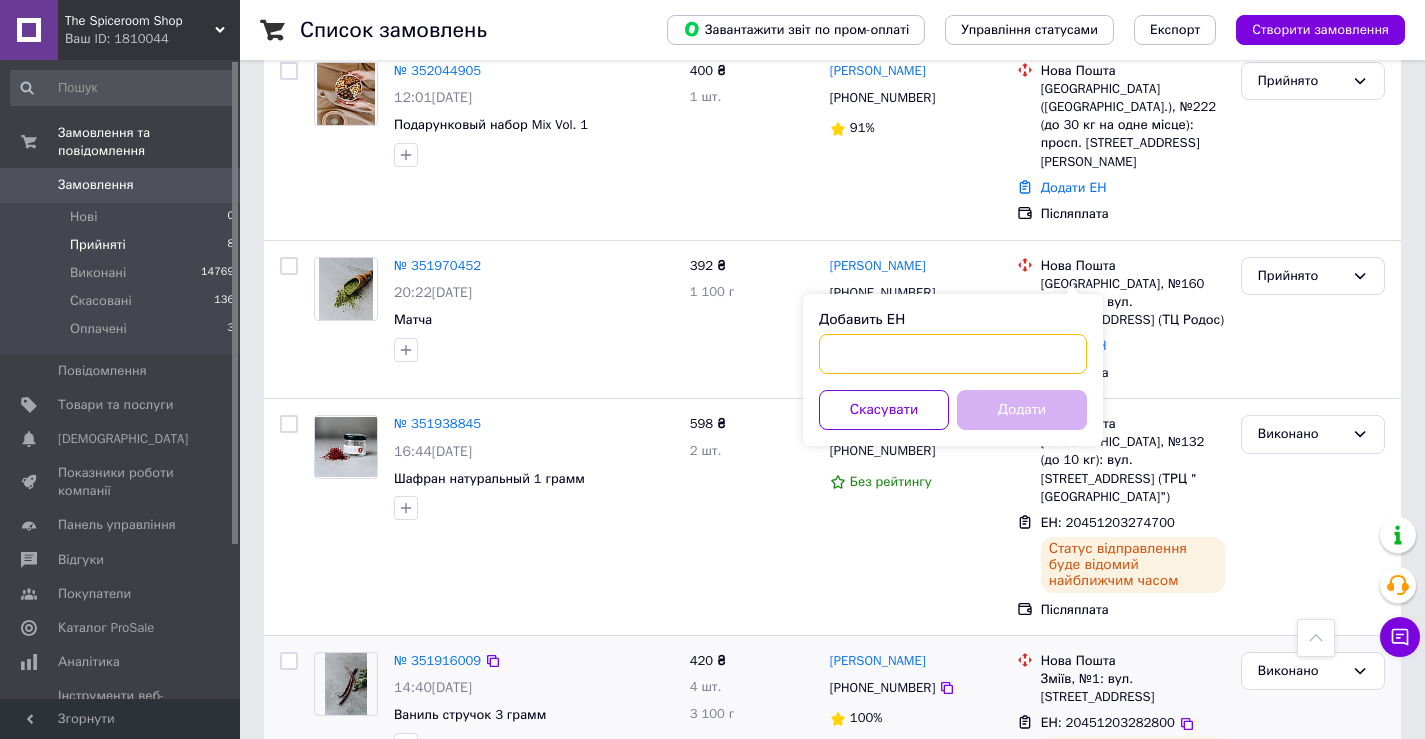 click on "Добавить ЕН" at bounding box center [953, 354] 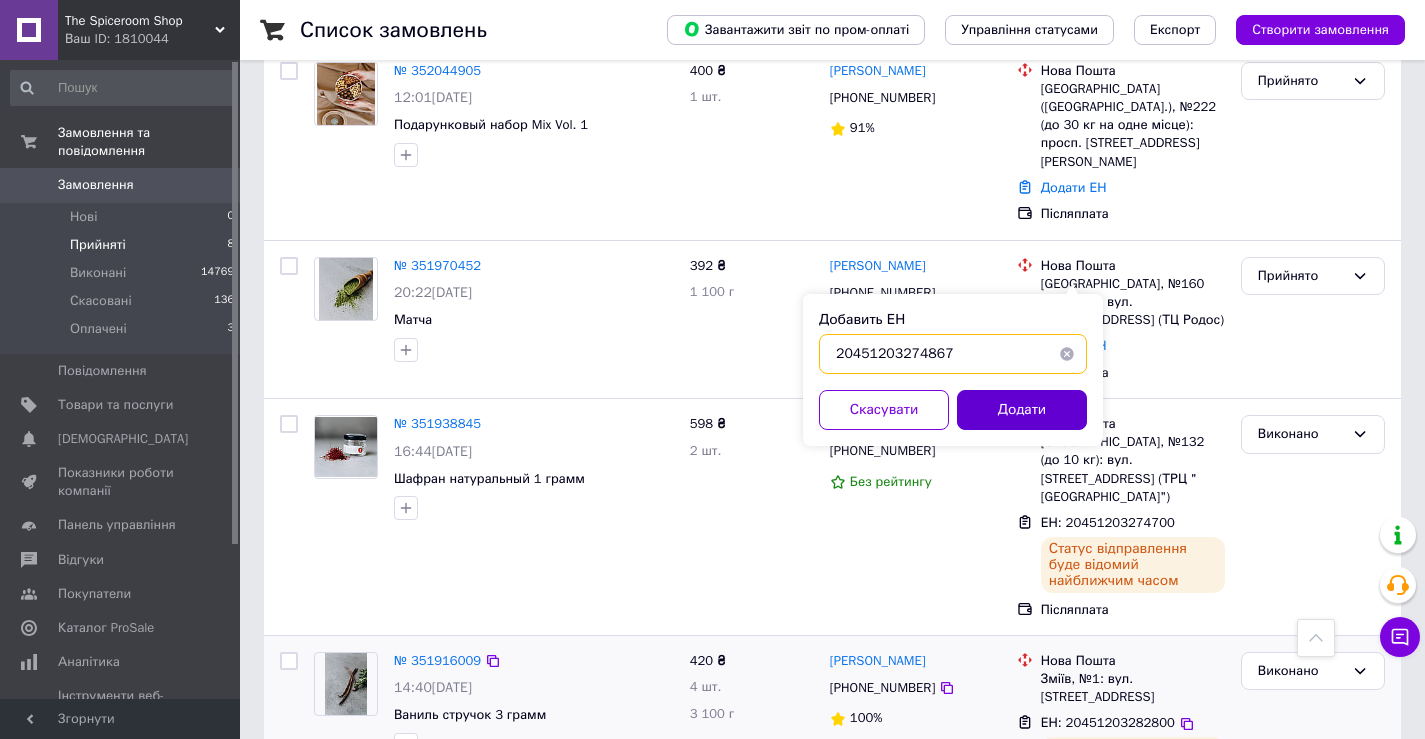 type on "20451203274867" 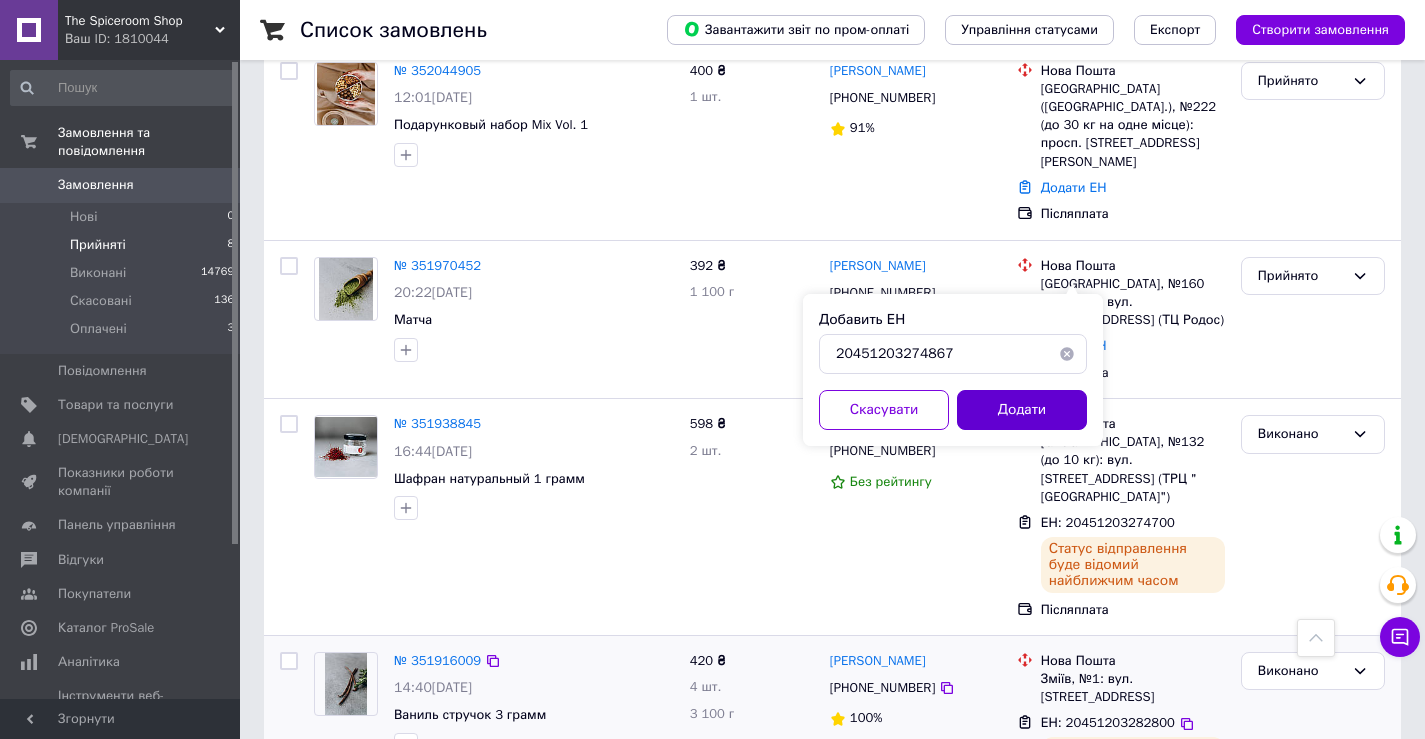 click on "Додати" at bounding box center (1022, 410) 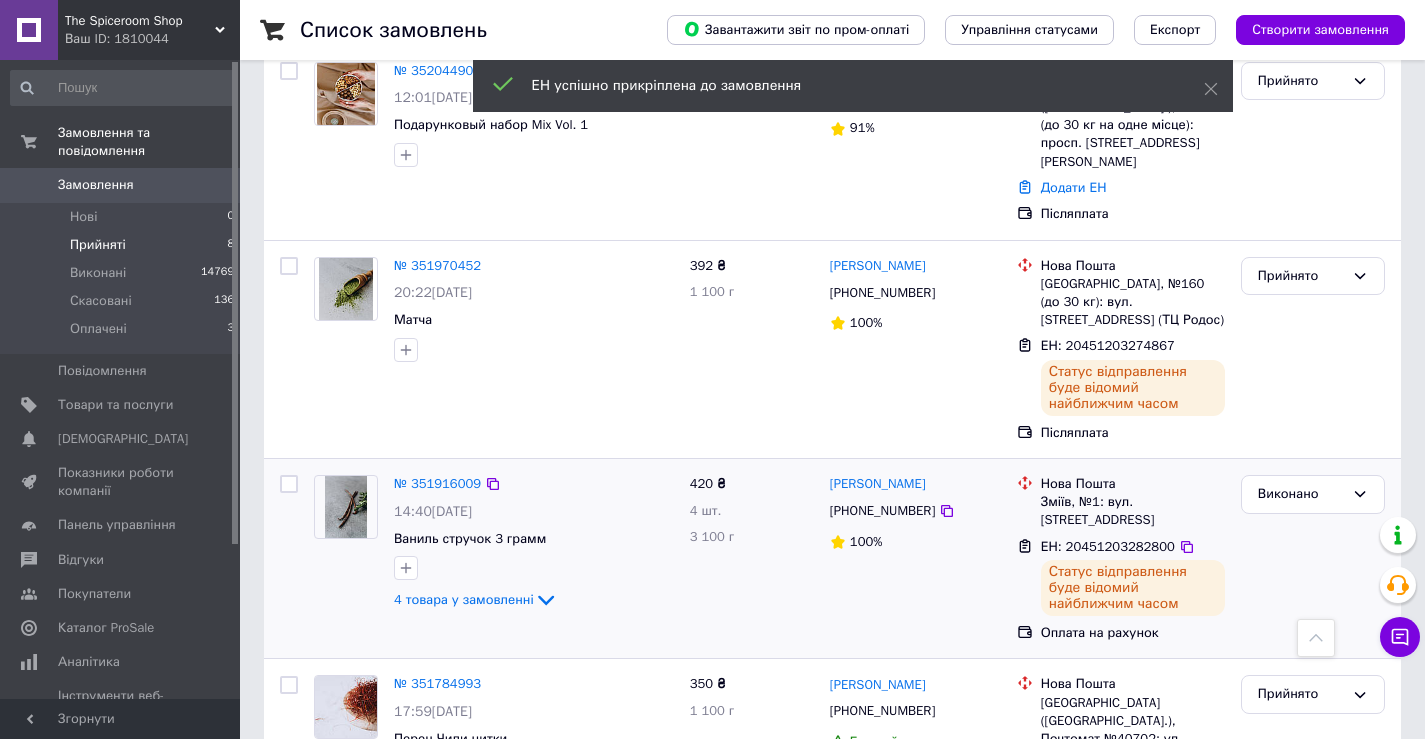 click on "Прийнято" at bounding box center [1301, 276] 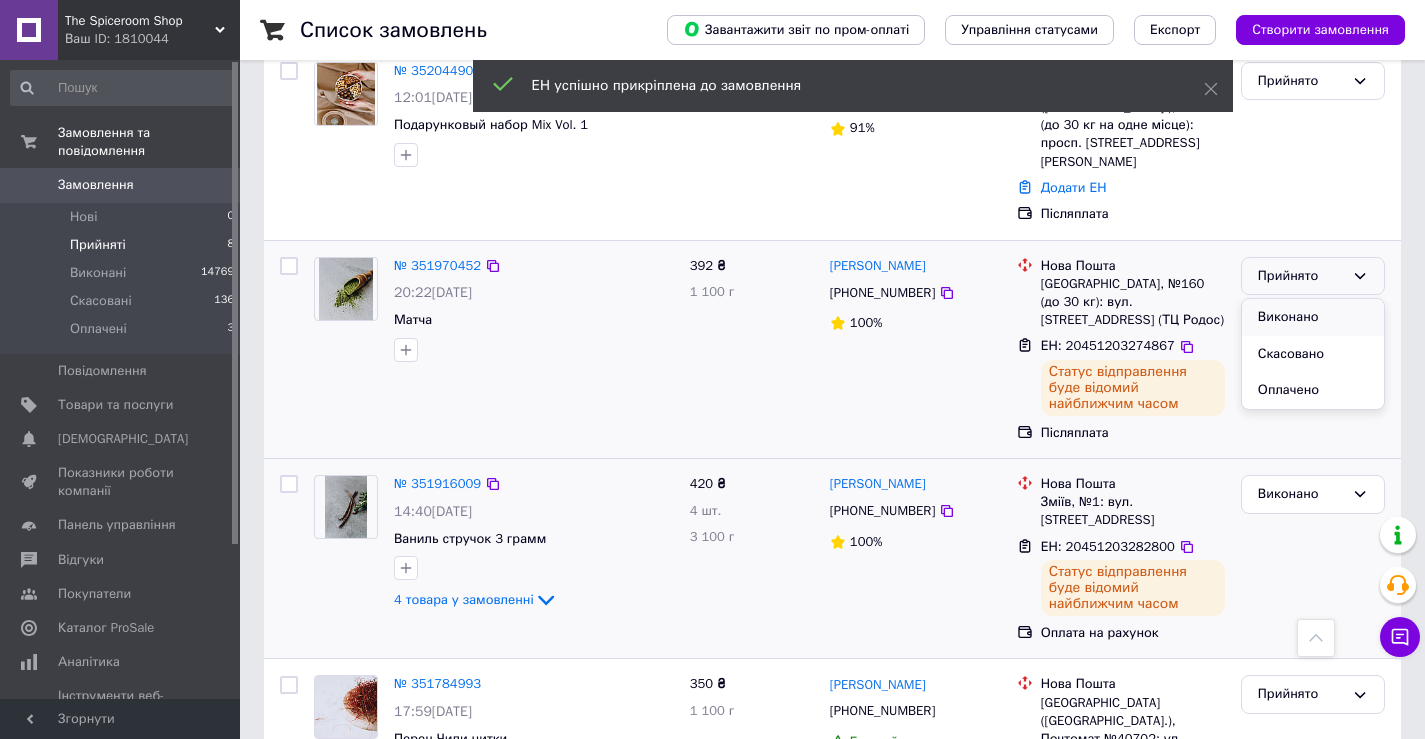 click on "Виконано" at bounding box center [1313, 317] 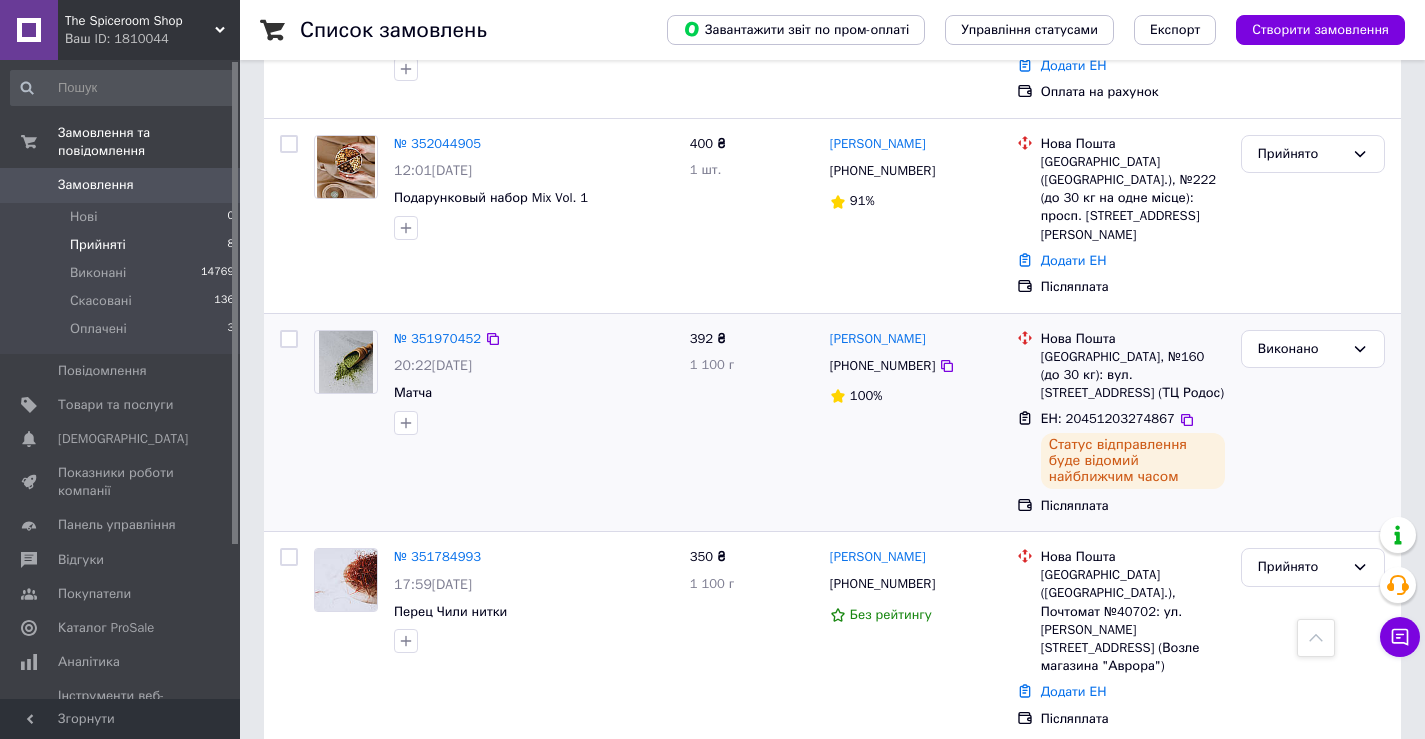 scroll, scrollTop: 206, scrollLeft: 0, axis: vertical 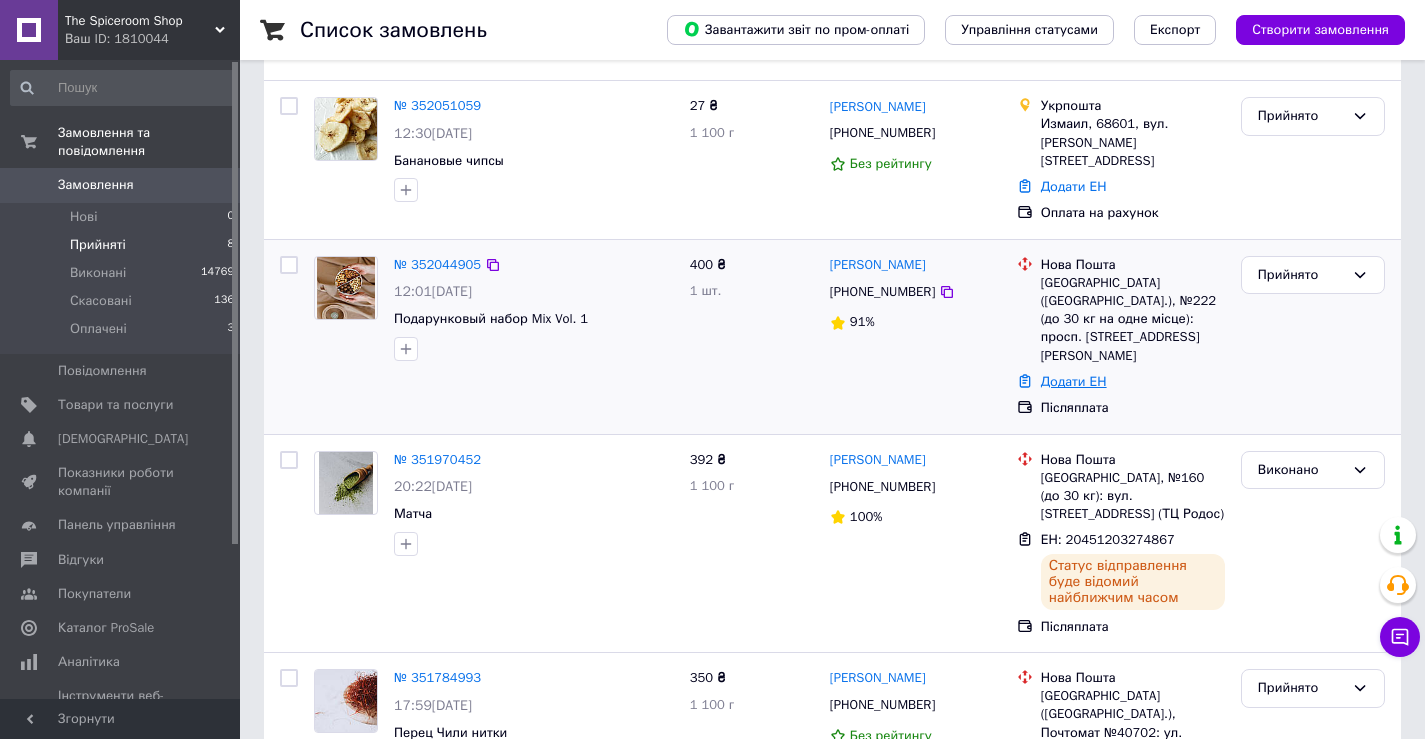 click on "Додати ЕН" at bounding box center (1074, 381) 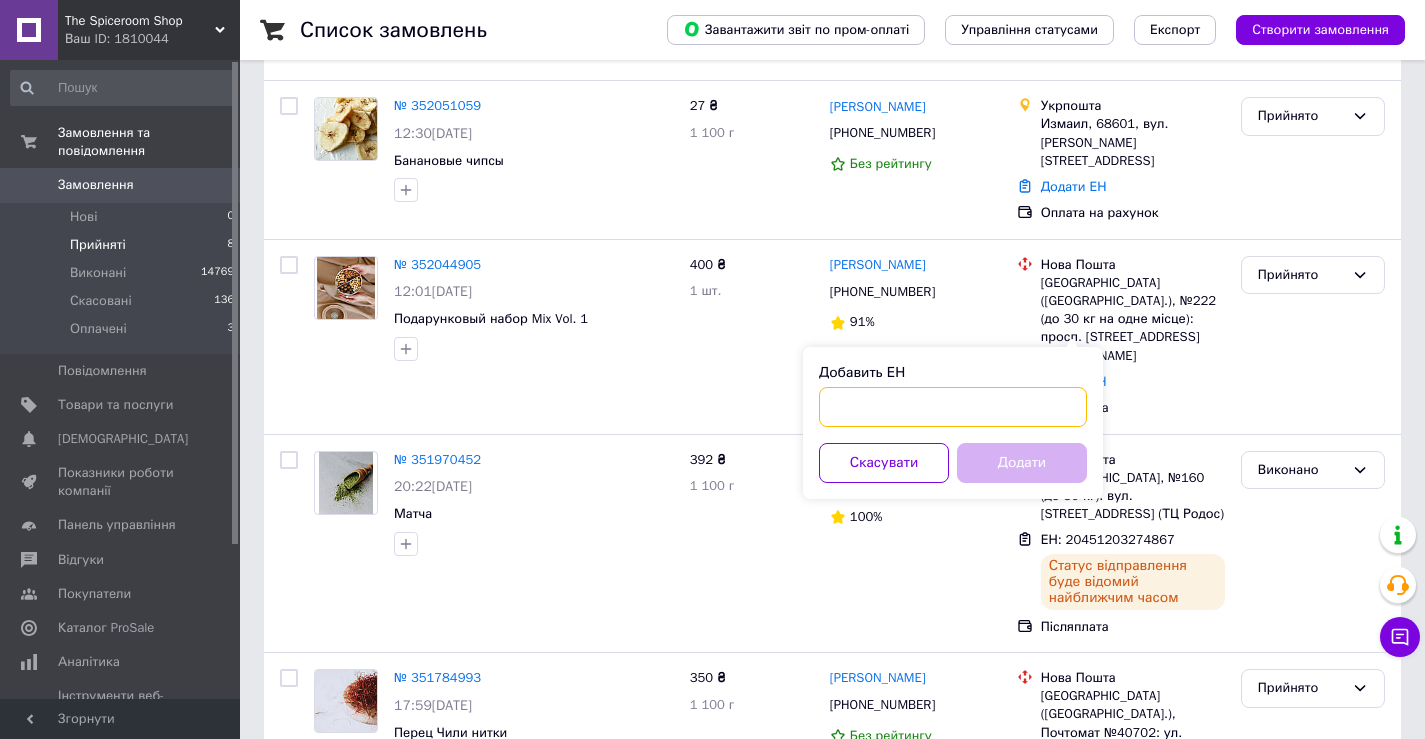 click on "Добавить ЕН" at bounding box center (953, 407) 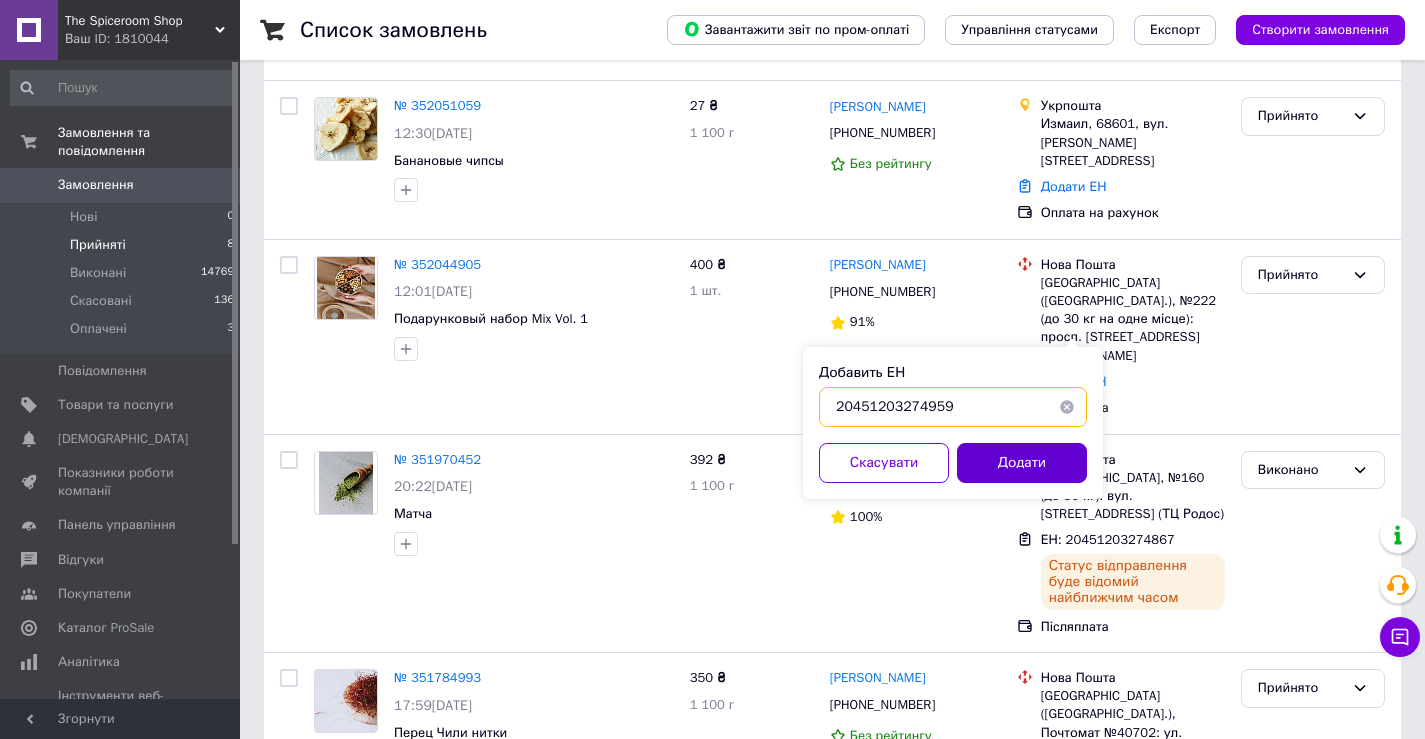 type on "20451203274959" 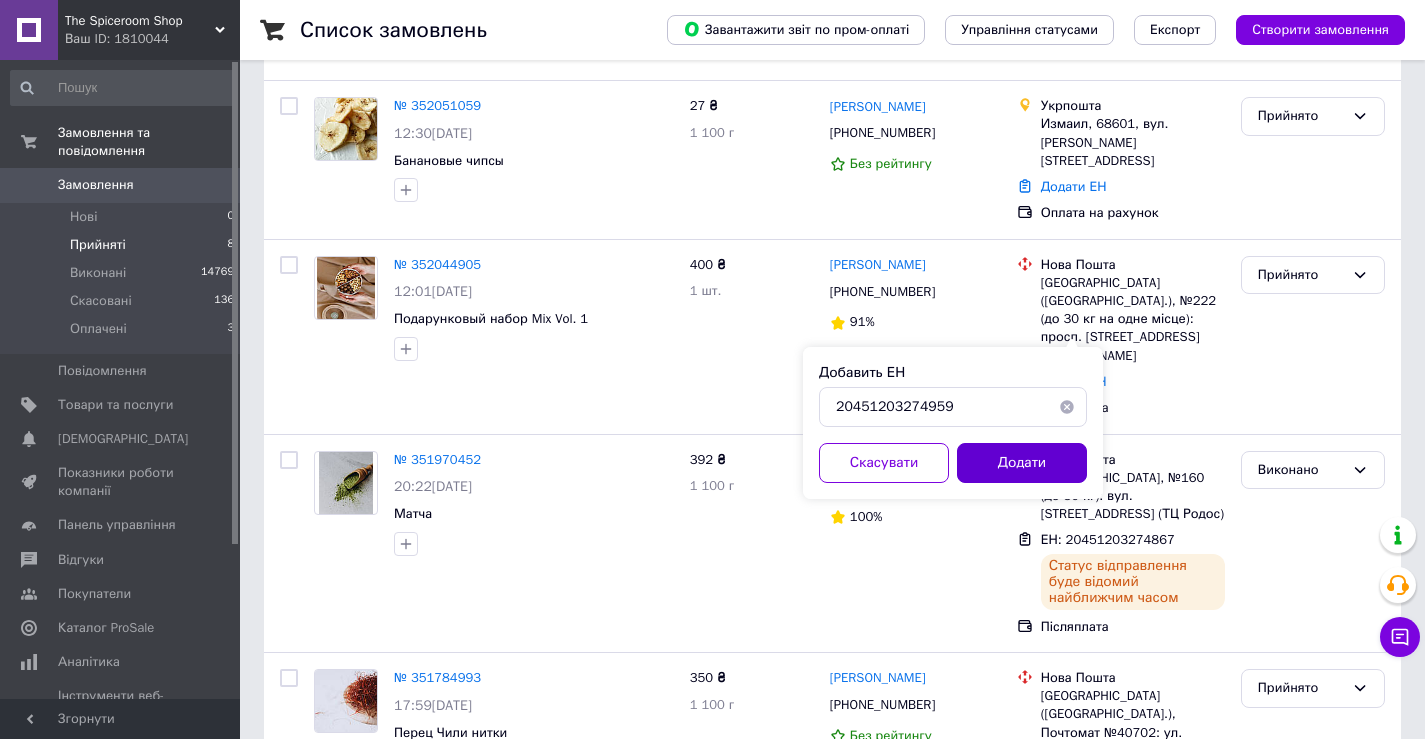 click on "Додати" at bounding box center (1022, 463) 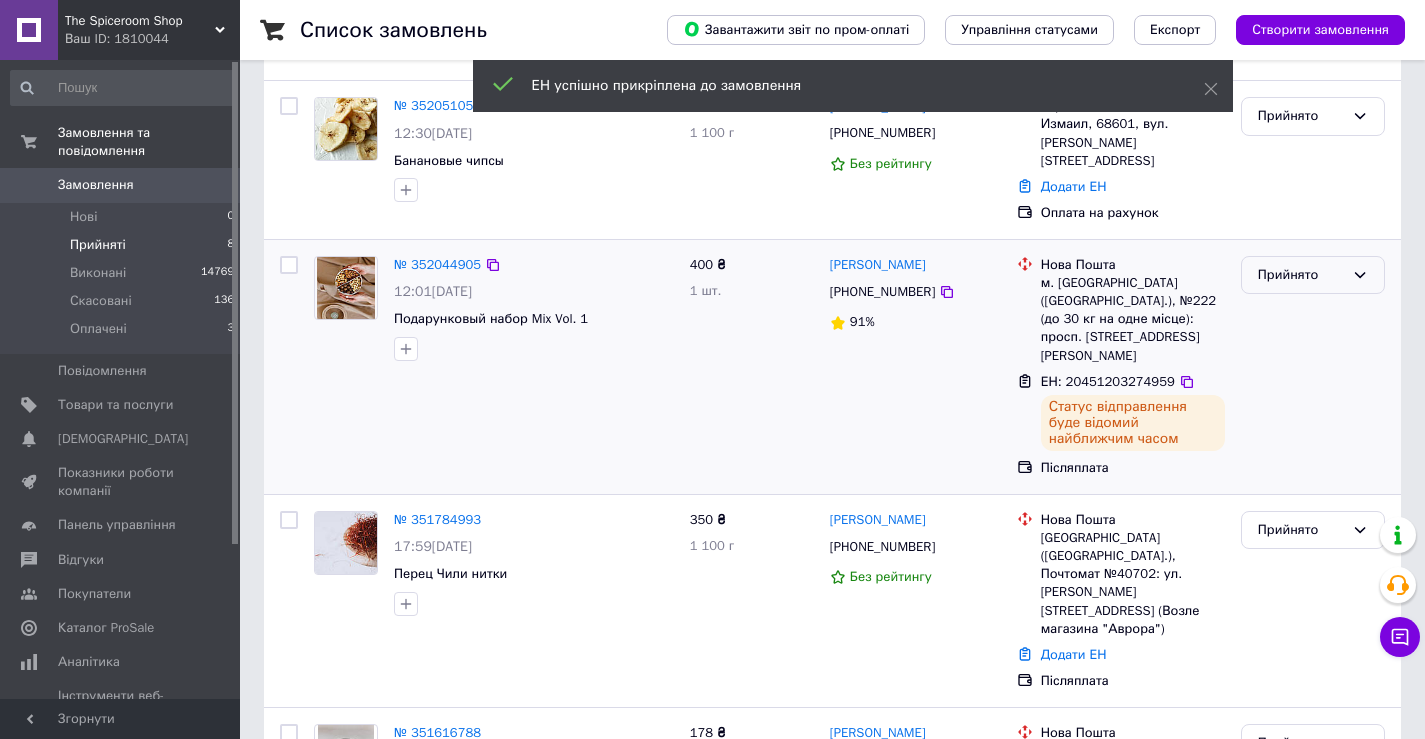 click on "Прийнято" at bounding box center (1301, 275) 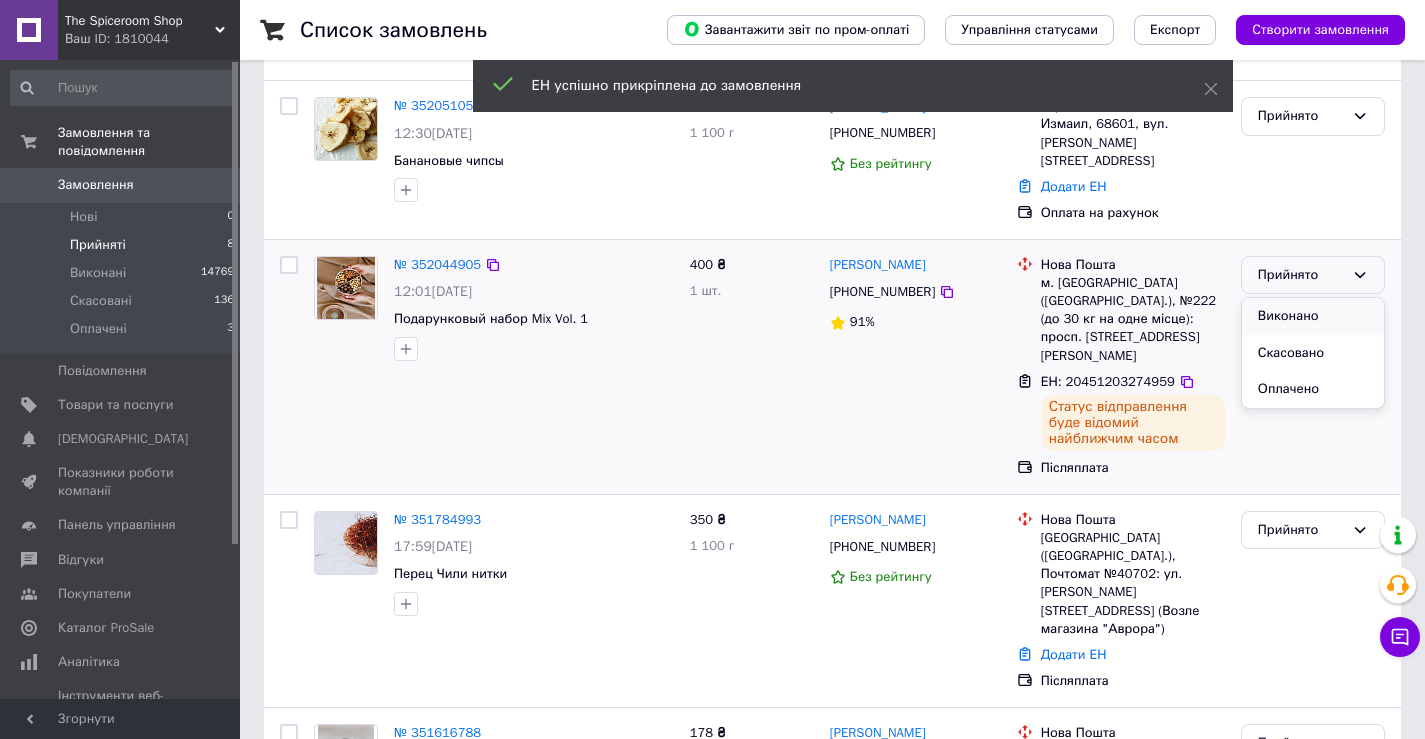 click on "Виконано" at bounding box center [1313, 316] 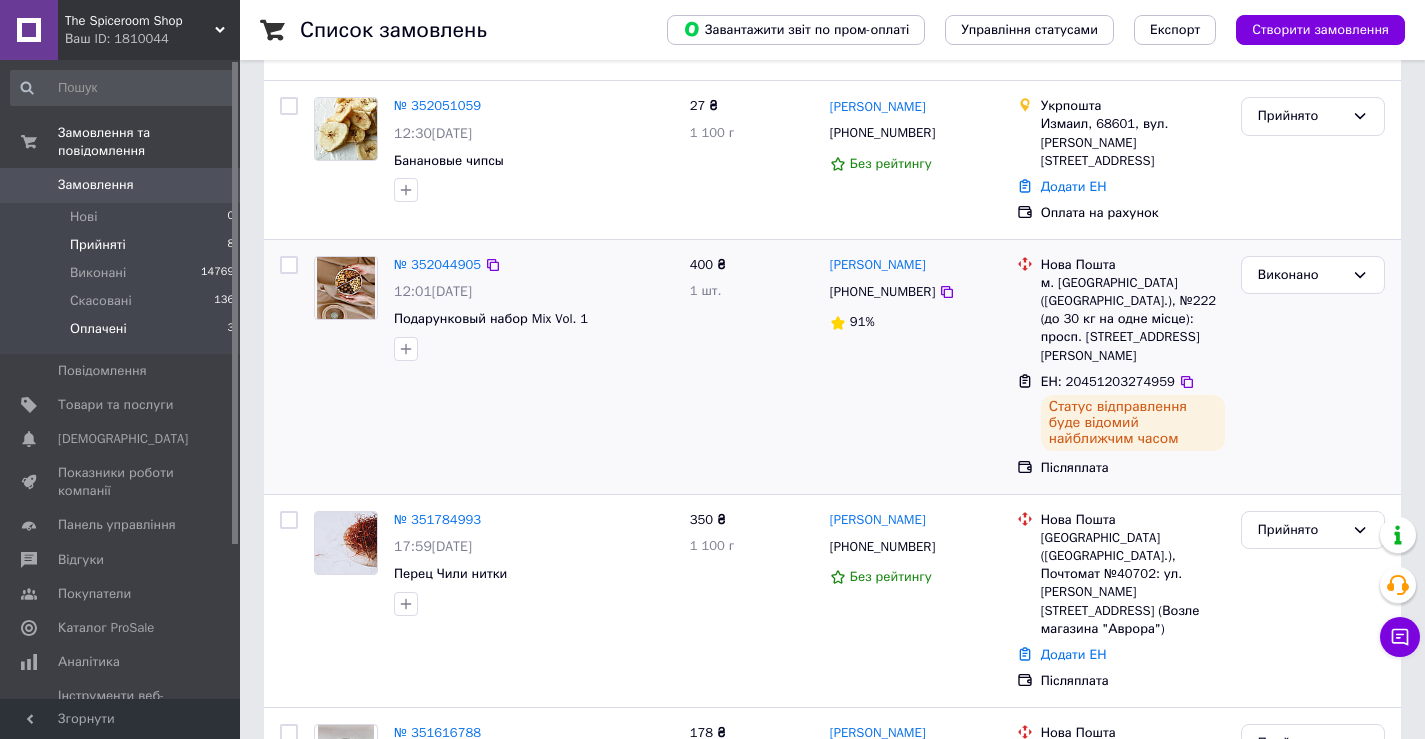 click on "Оплачені 3" at bounding box center (123, 334) 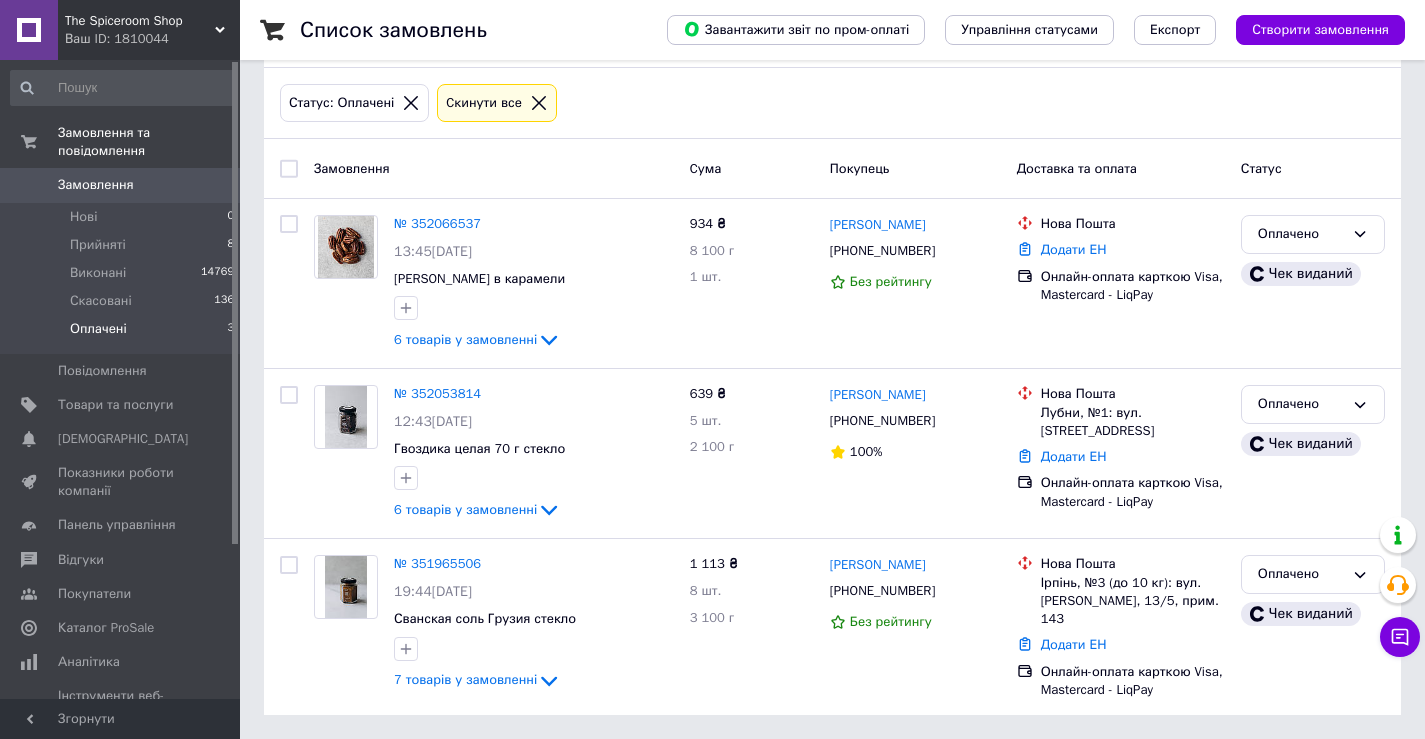 scroll, scrollTop: 0, scrollLeft: 0, axis: both 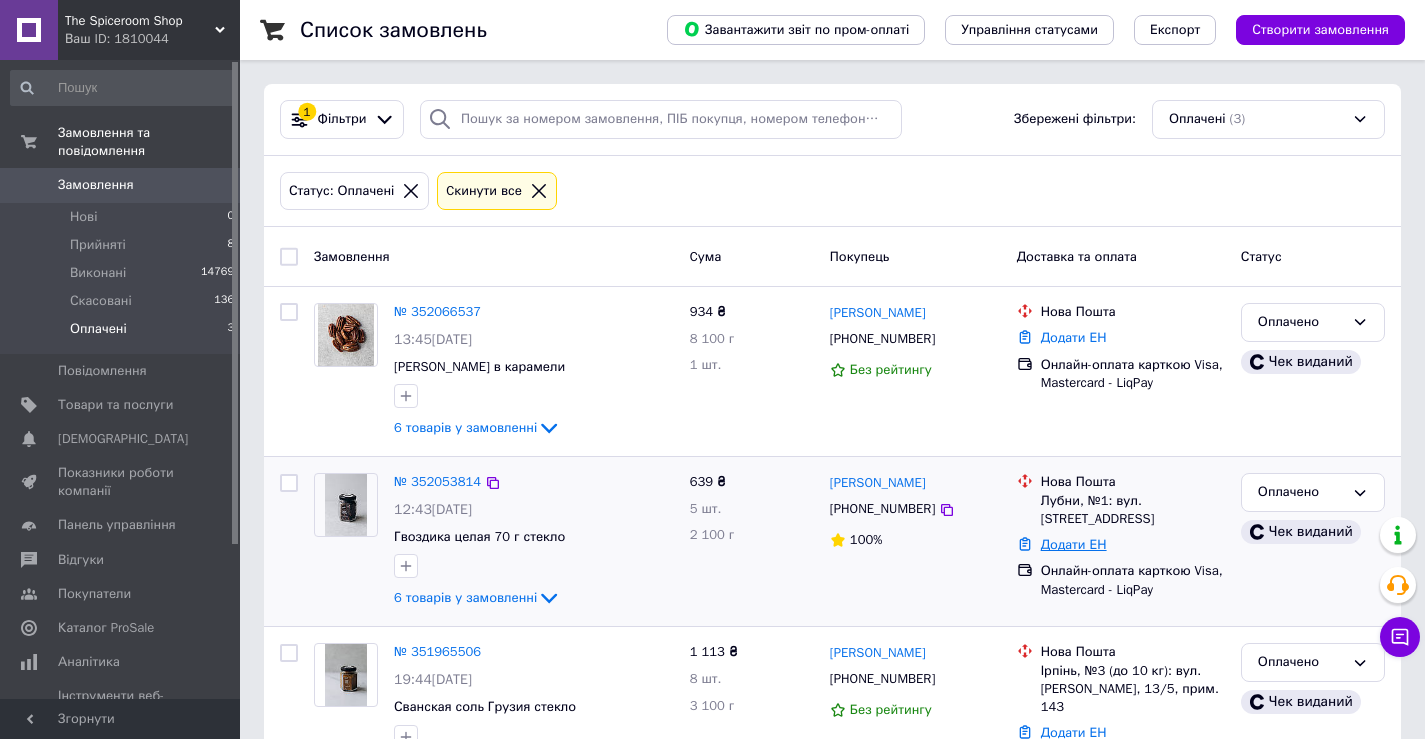 click on "Додати ЕН" at bounding box center (1074, 544) 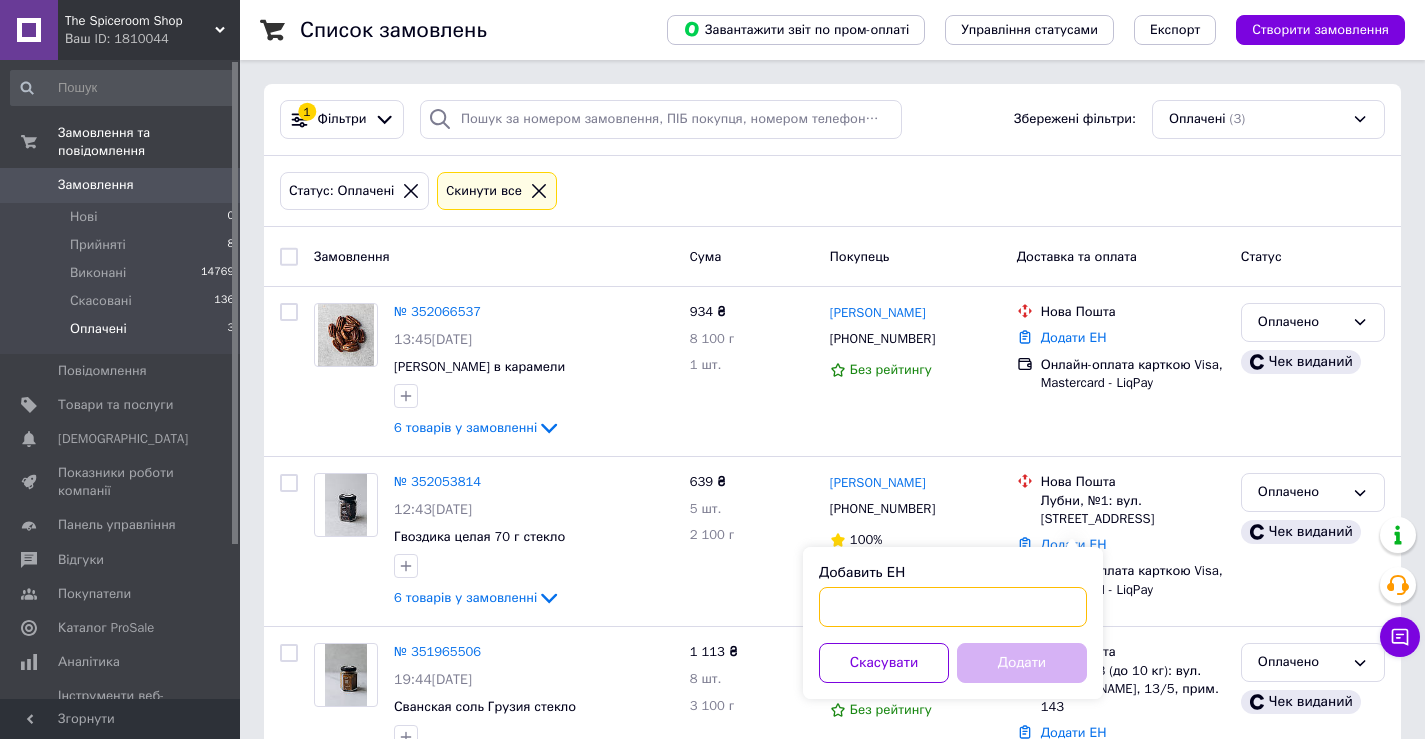 click on "Добавить ЕН" at bounding box center (953, 607) 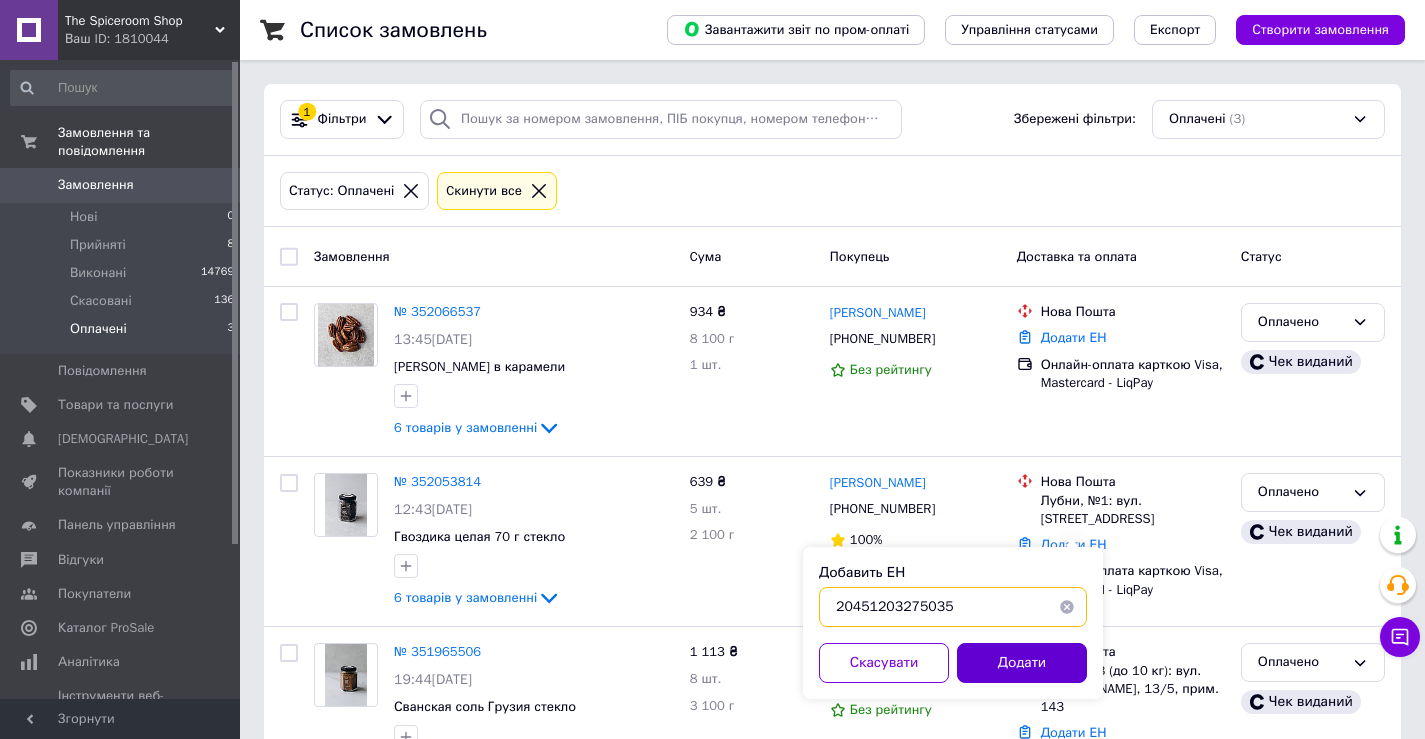 type on "20451203275035" 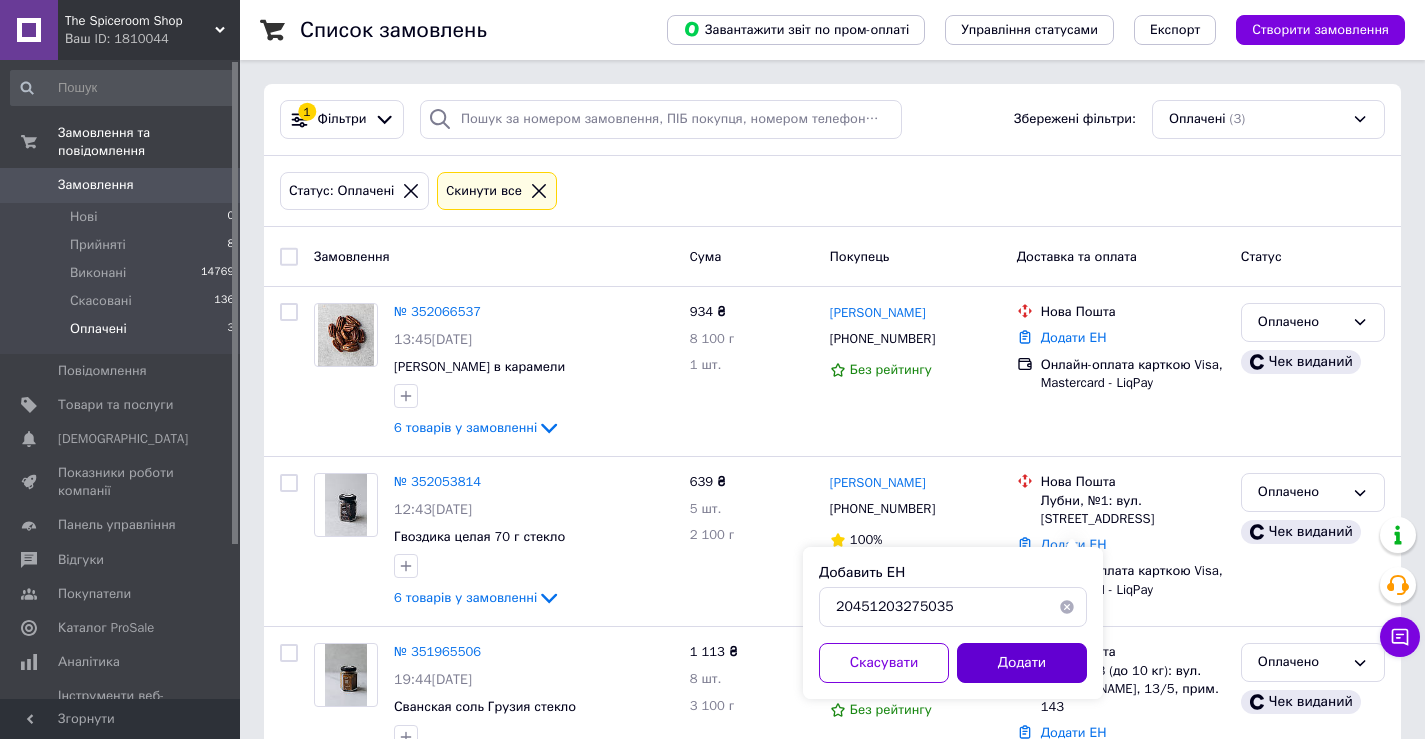 click on "Додати" at bounding box center (1022, 663) 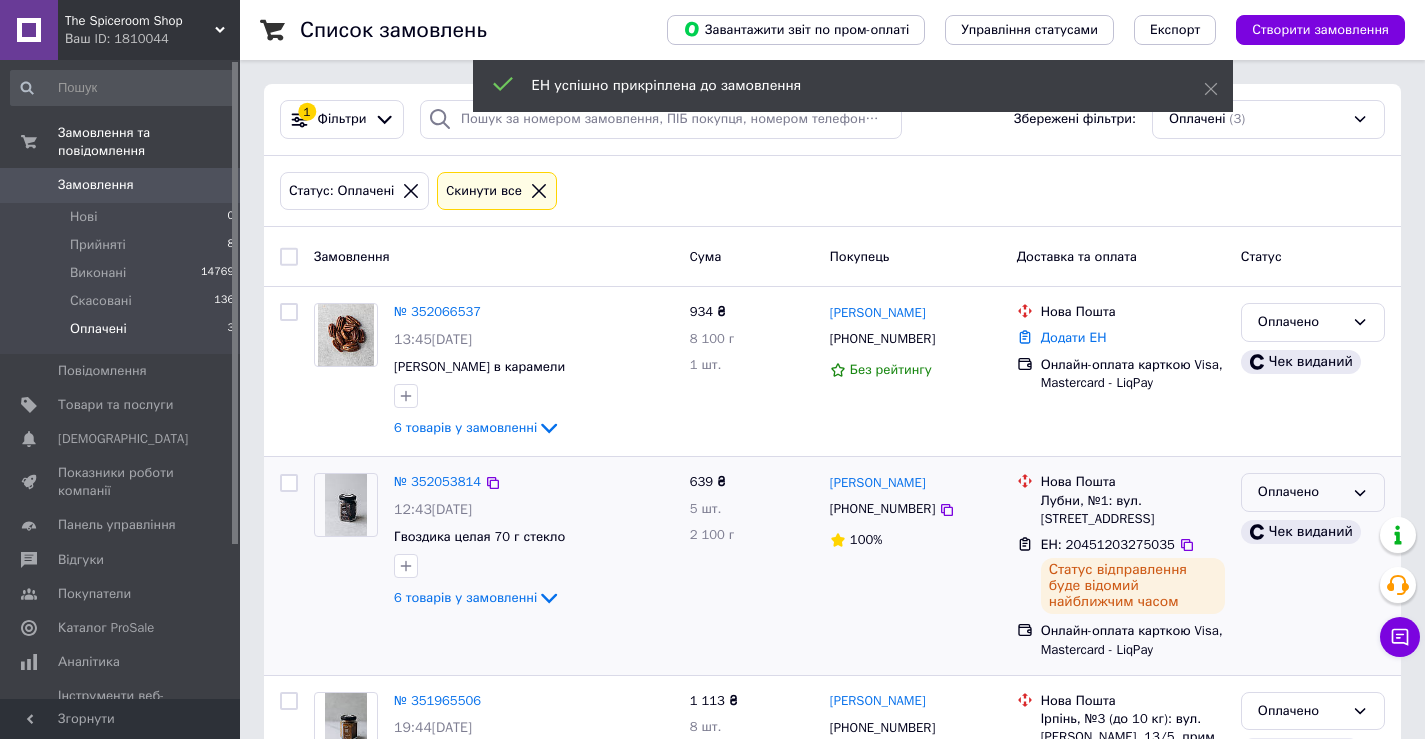 click on "Оплачено" at bounding box center (1301, 492) 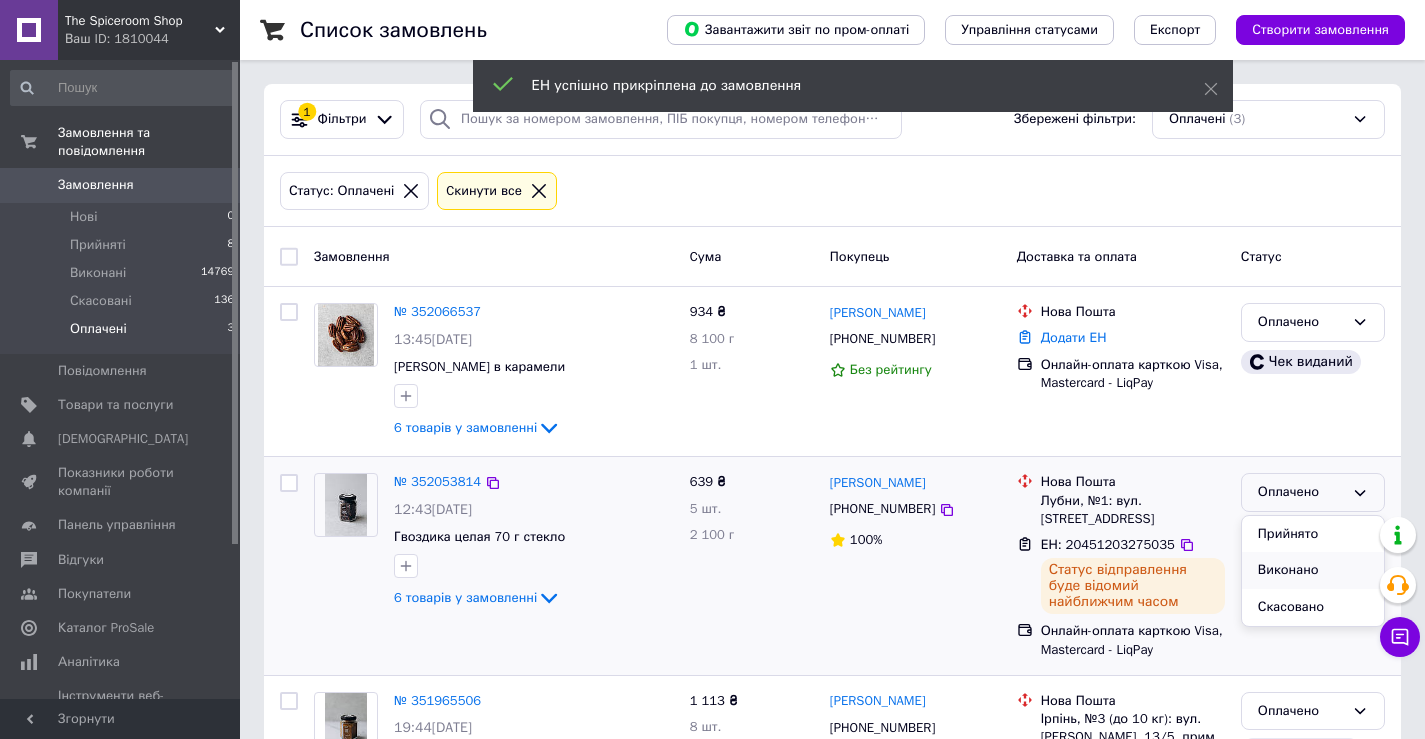 click on "Виконано" at bounding box center [1313, 570] 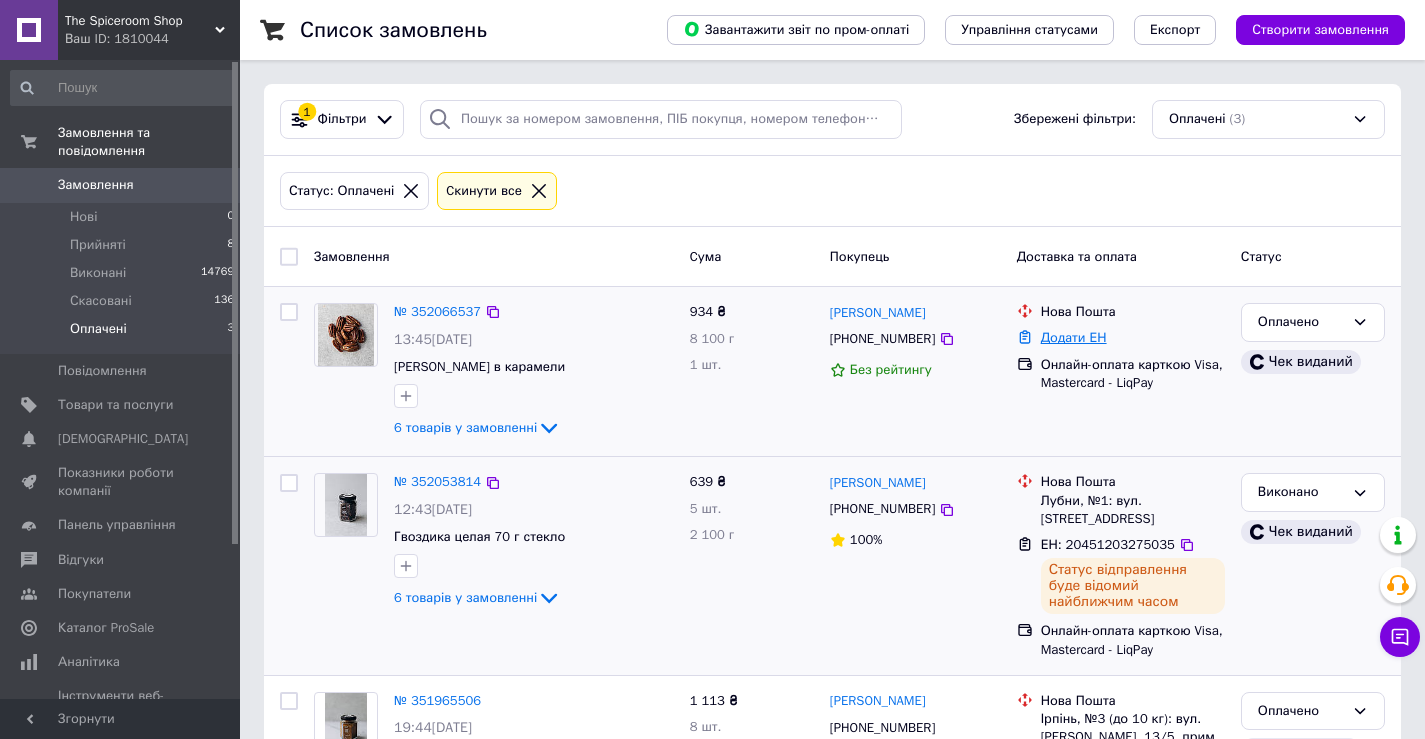 click on "Додати ЕН" at bounding box center (1074, 337) 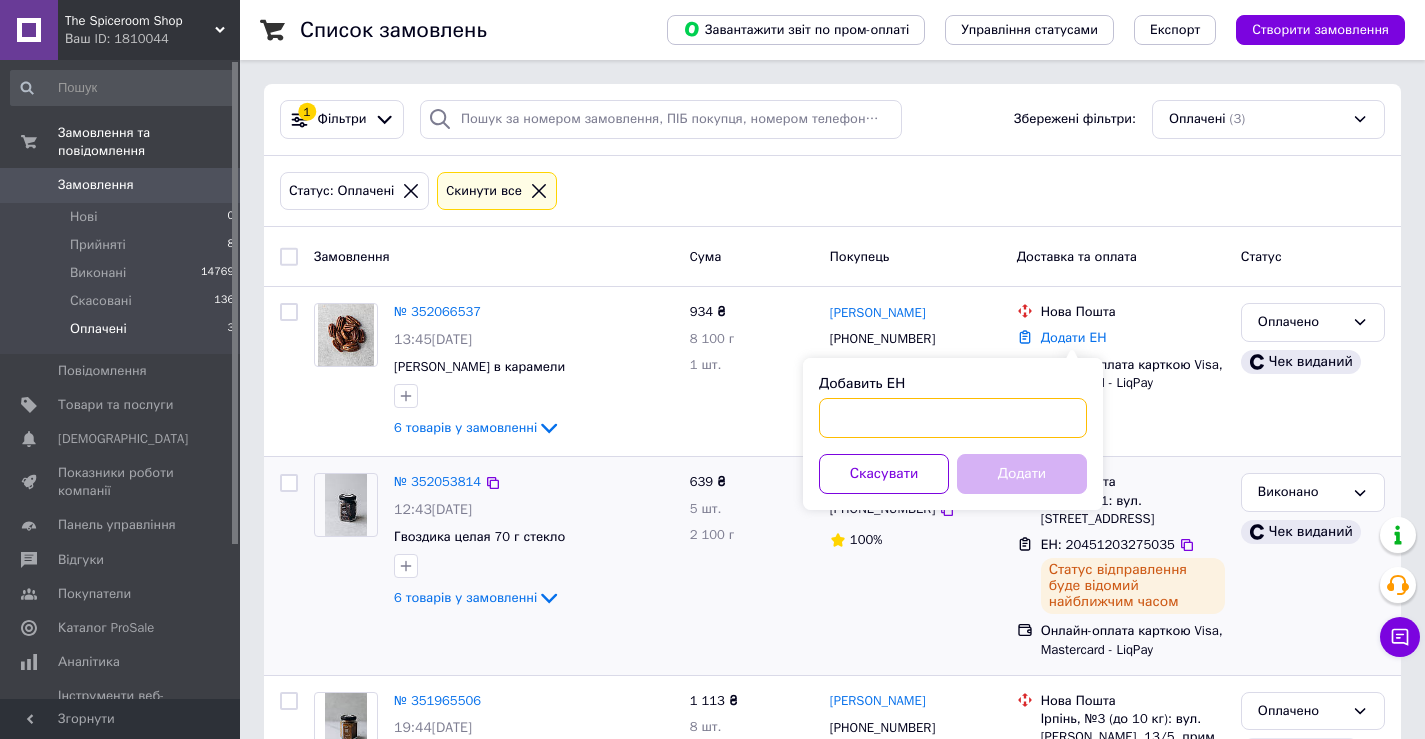 click on "Добавить ЕН" at bounding box center [953, 418] 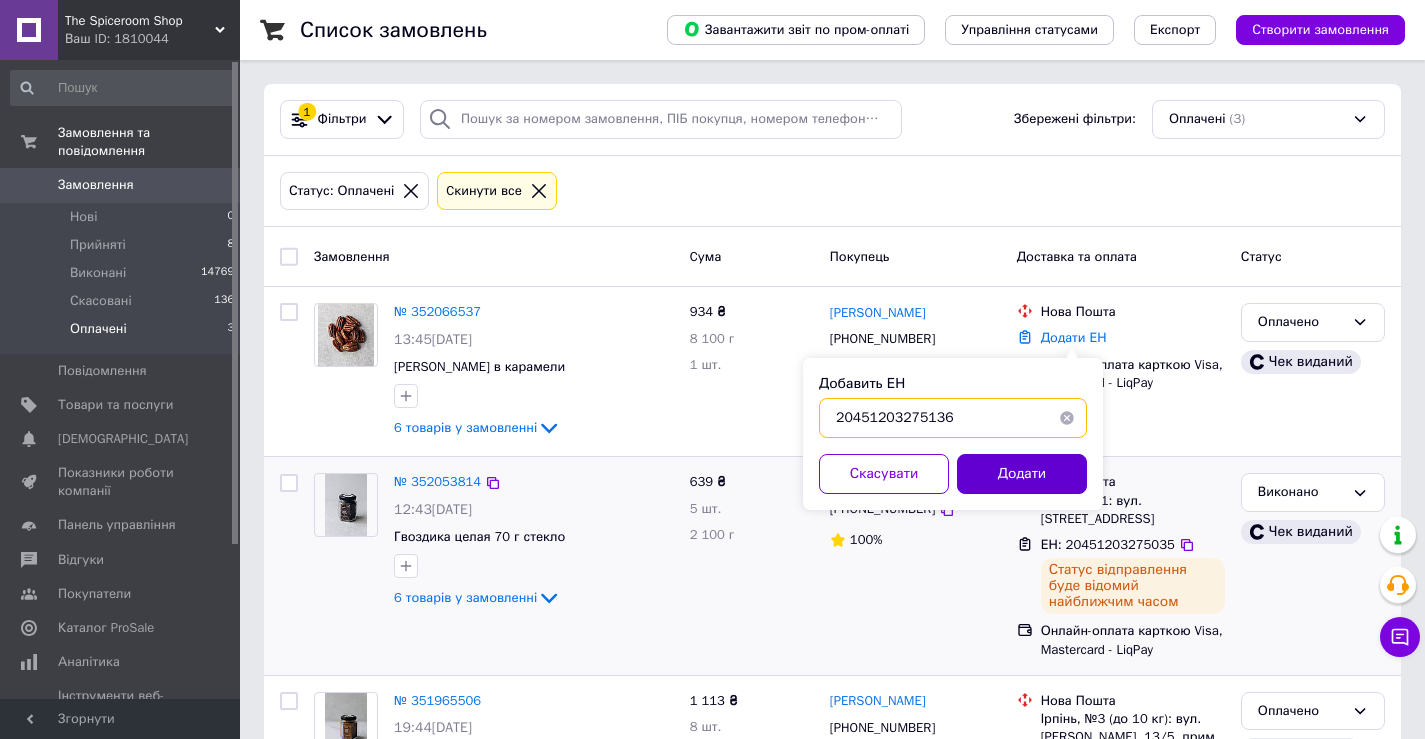 type on "20451203275136" 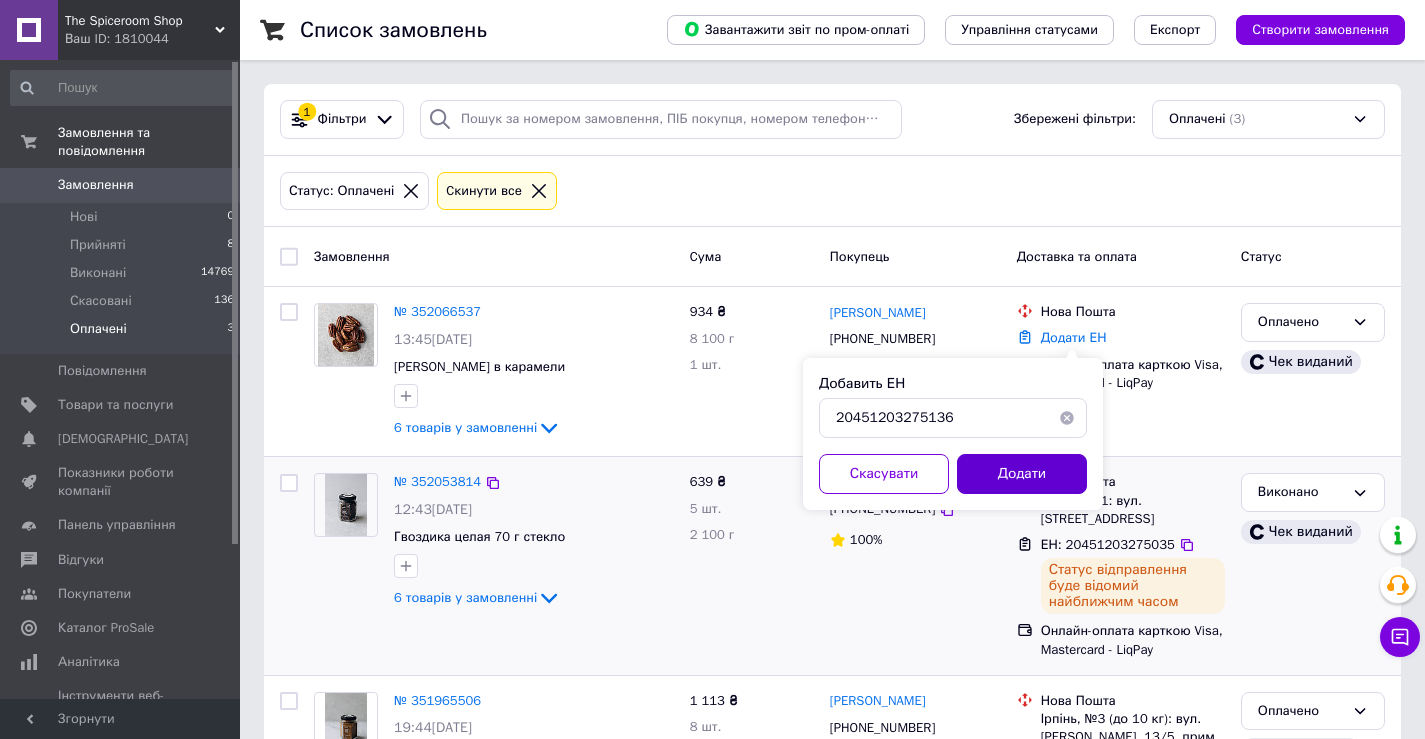 click on "Додати" at bounding box center (1022, 474) 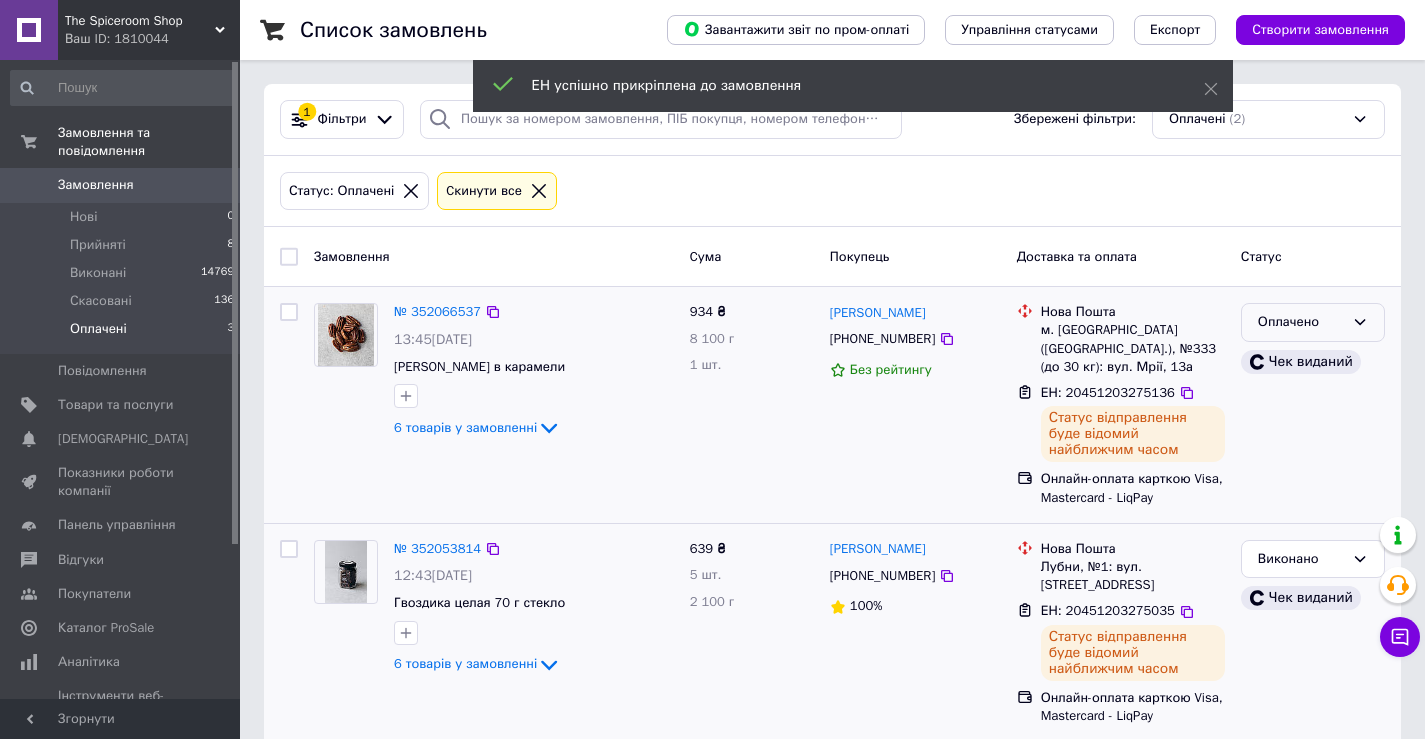 click on "Оплачено" at bounding box center (1301, 322) 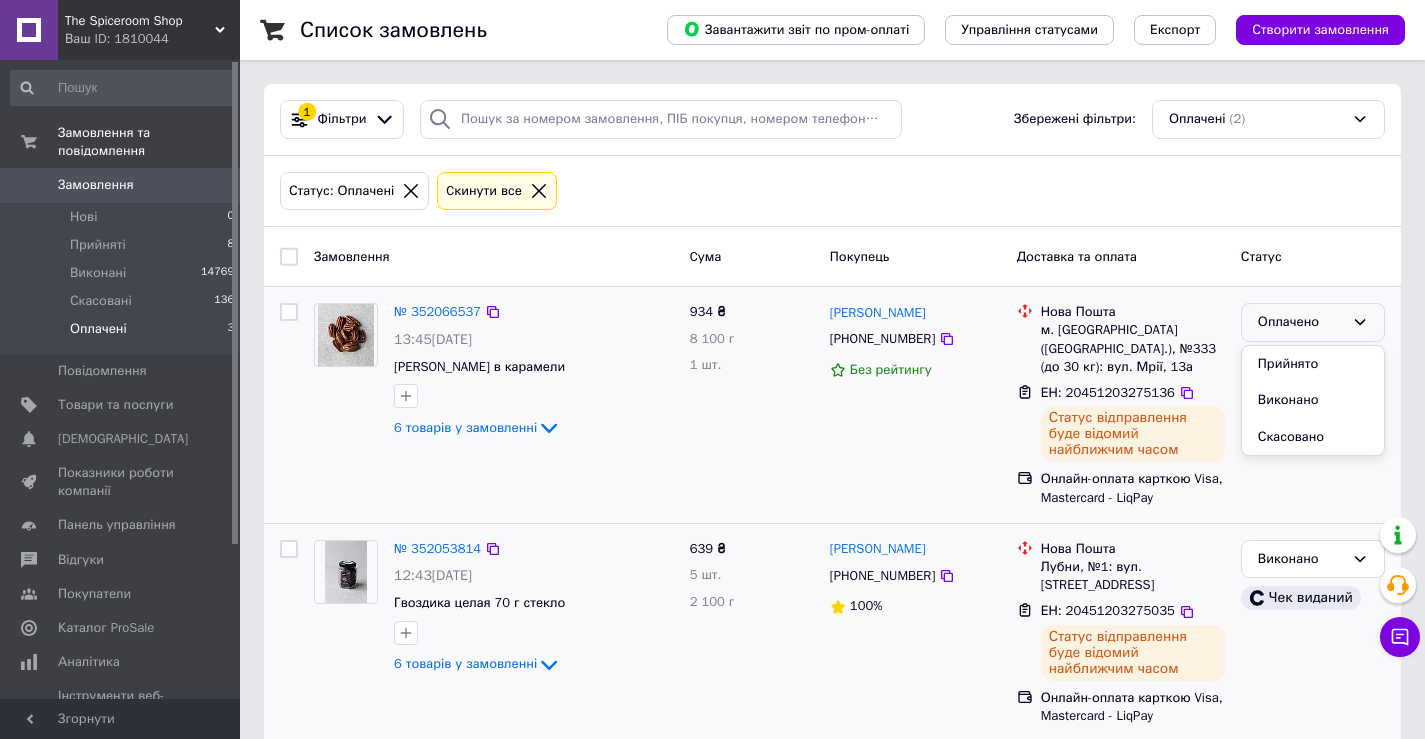 click on "Виконано" at bounding box center [1313, 400] 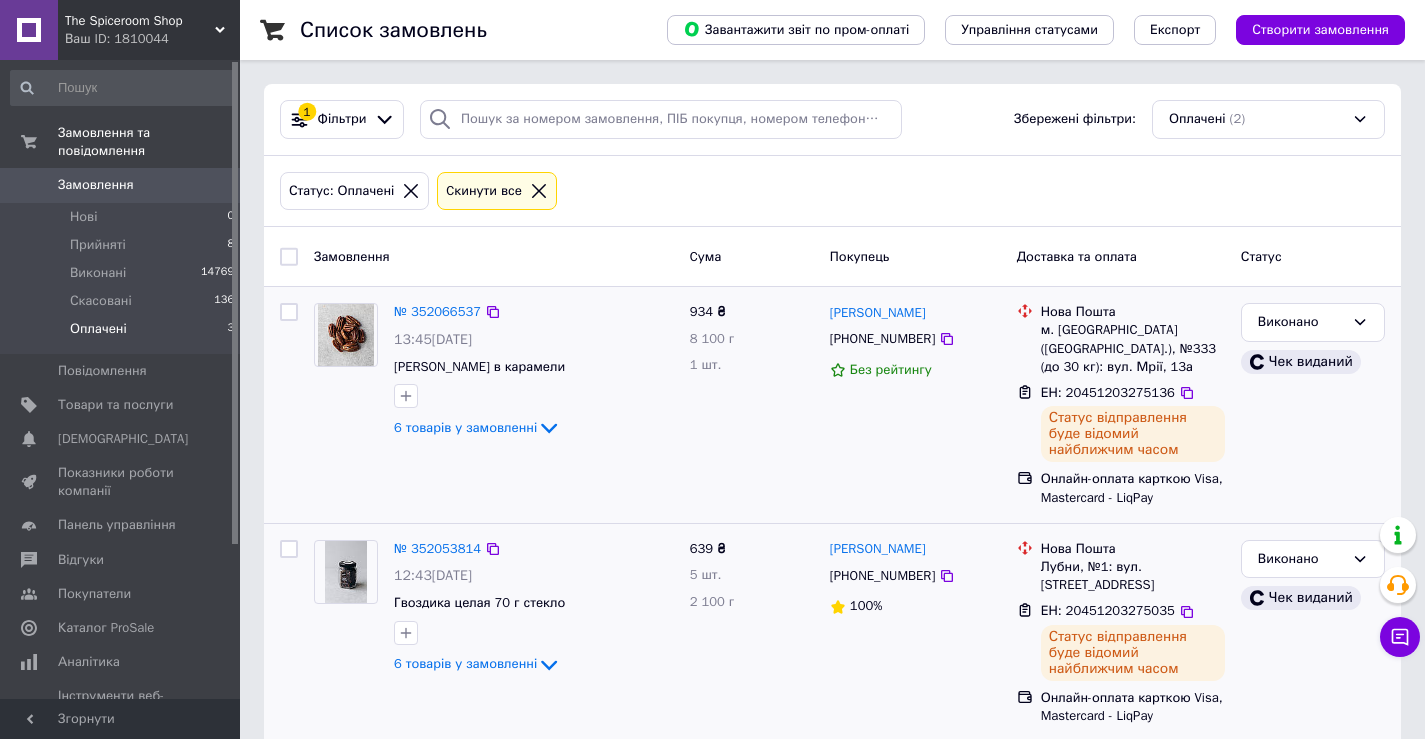 scroll, scrollTop: 167, scrollLeft: 0, axis: vertical 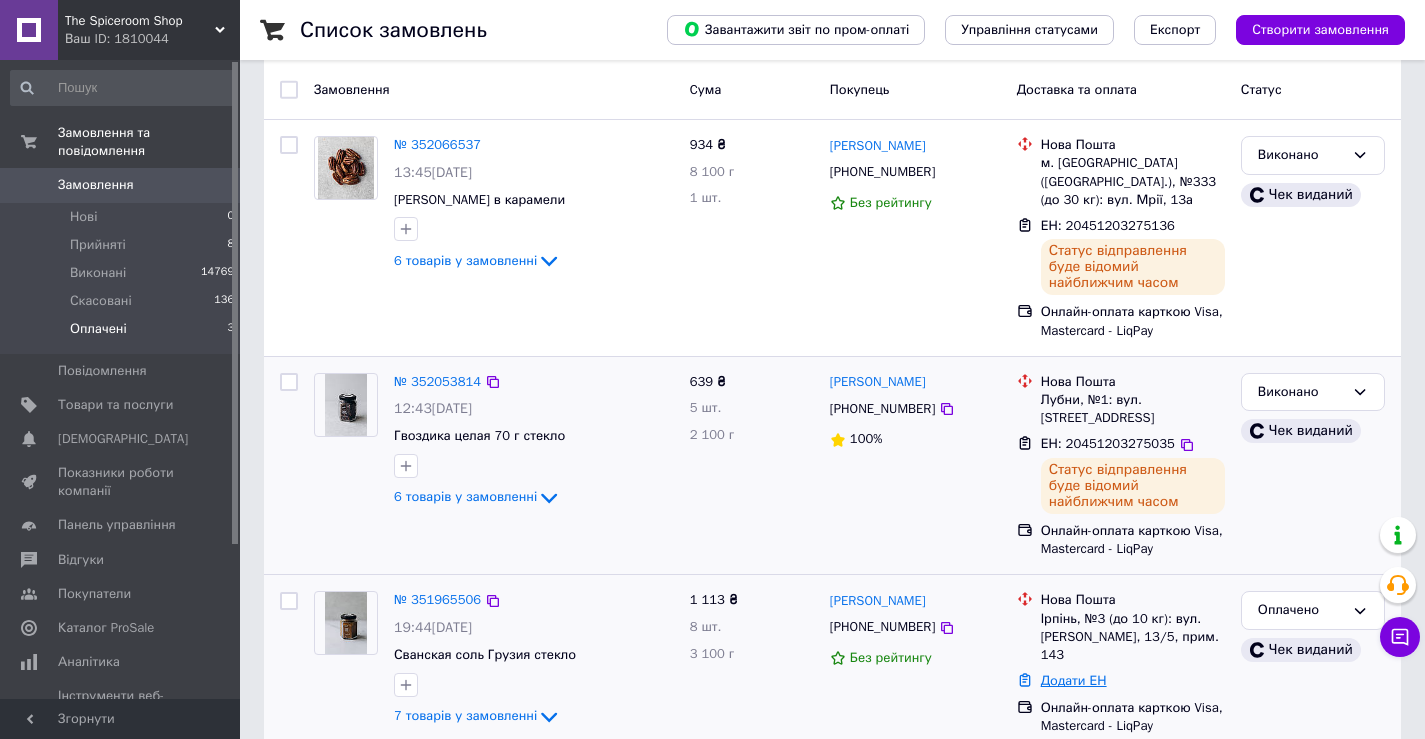 click on "Додати ЕН" at bounding box center (1074, 680) 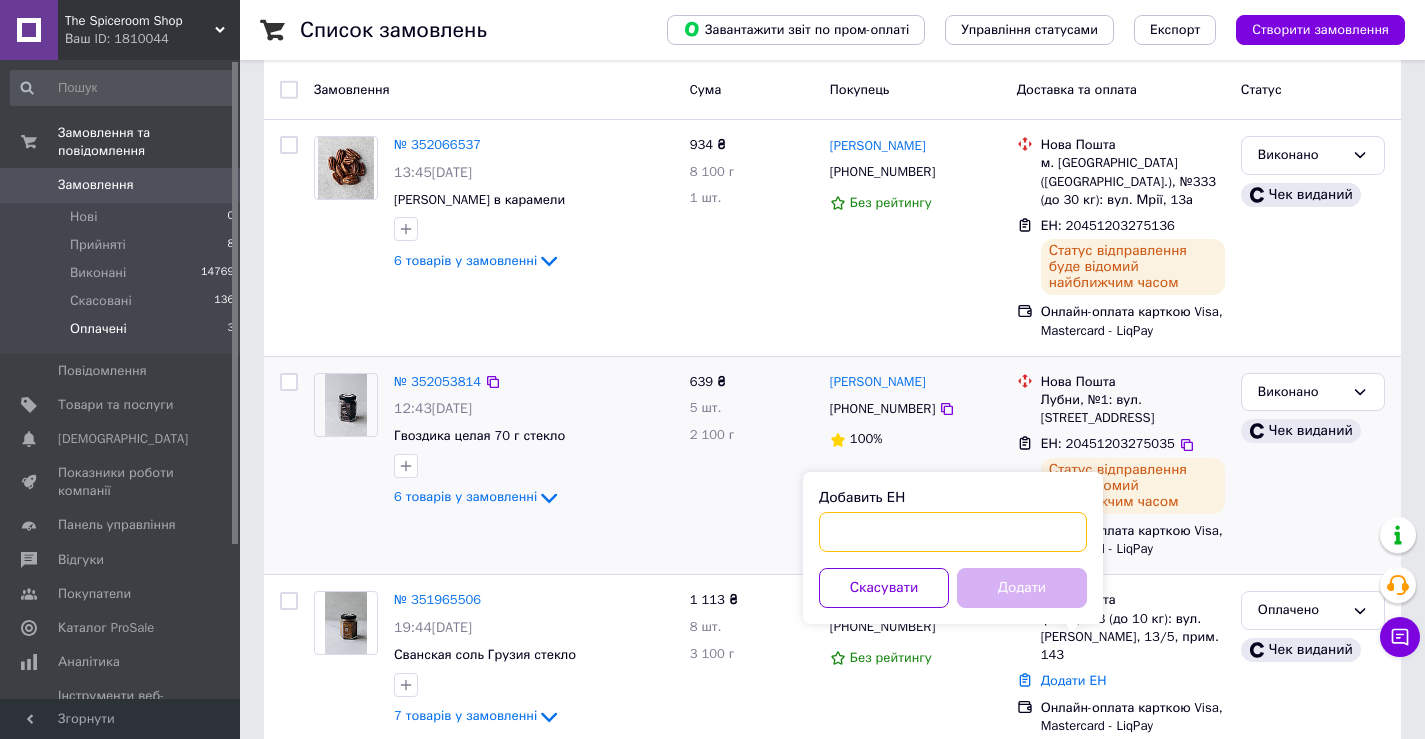 click on "Добавить ЕН" at bounding box center (953, 532) 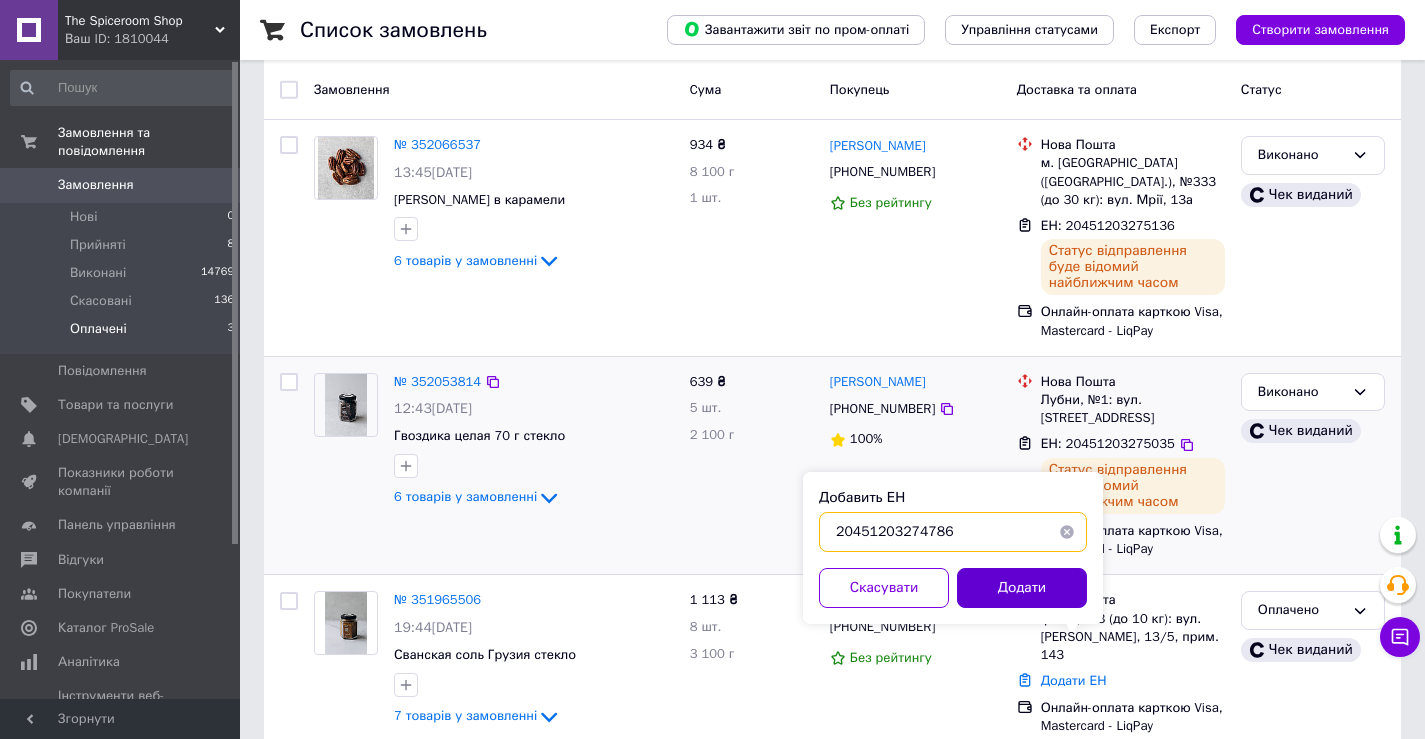 type on "20451203274786" 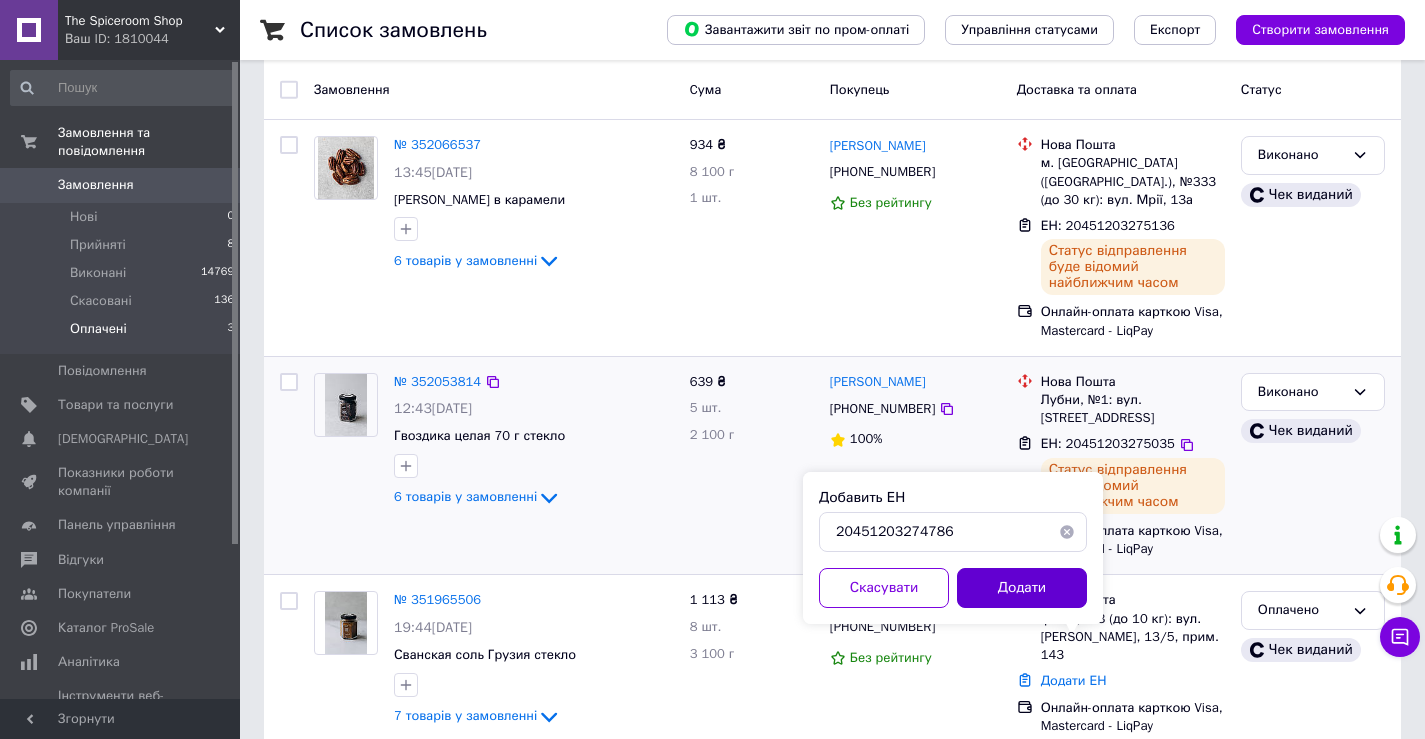 click on "Додати" at bounding box center [1022, 588] 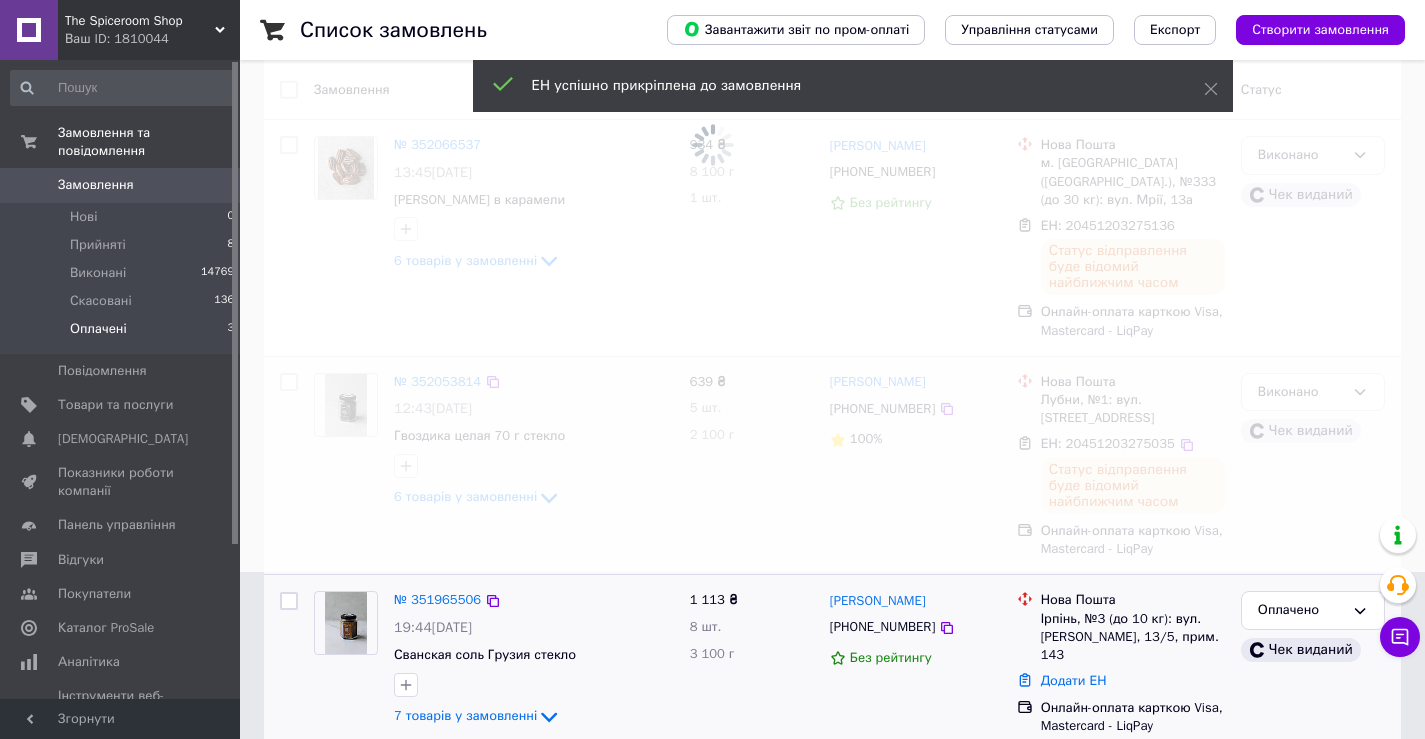 scroll, scrollTop: 26, scrollLeft: 0, axis: vertical 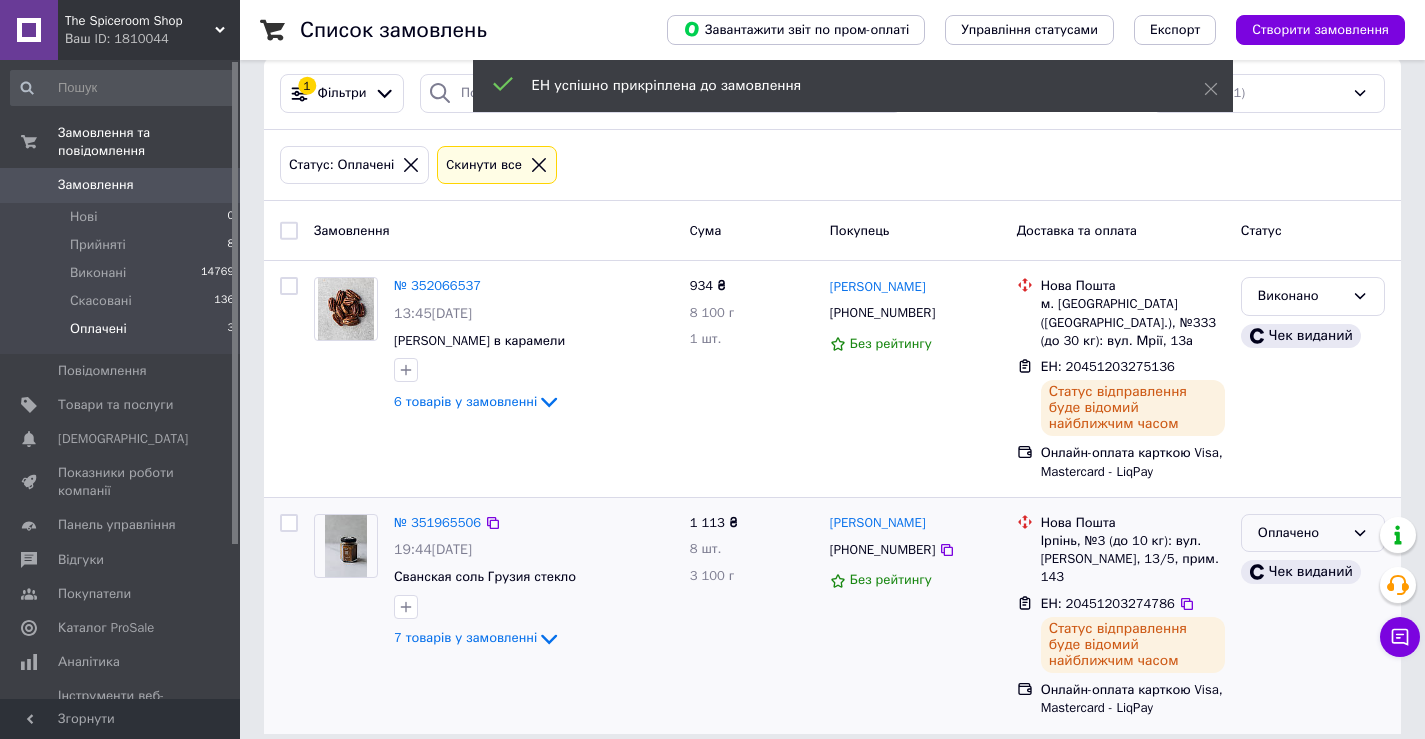 click on "Оплачено" at bounding box center [1301, 533] 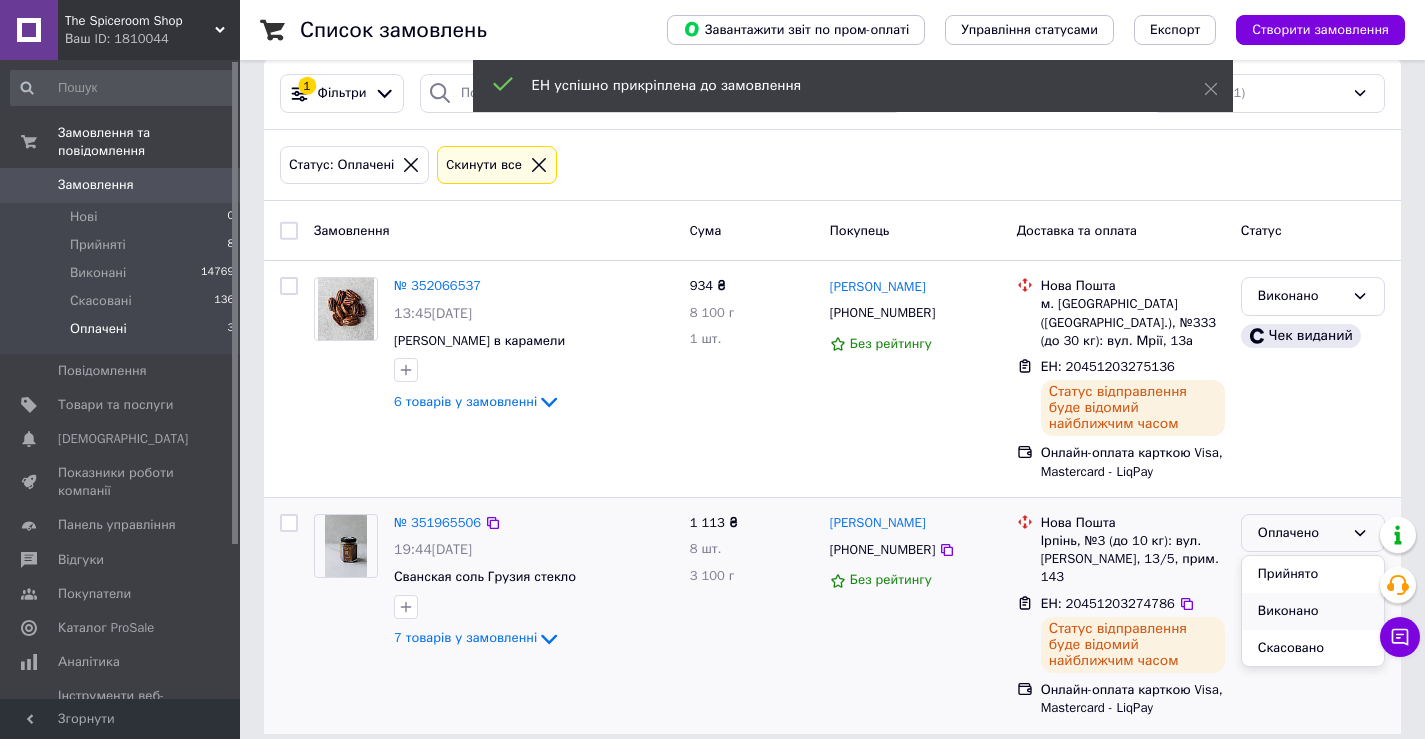 click on "Виконано" at bounding box center [1313, 611] 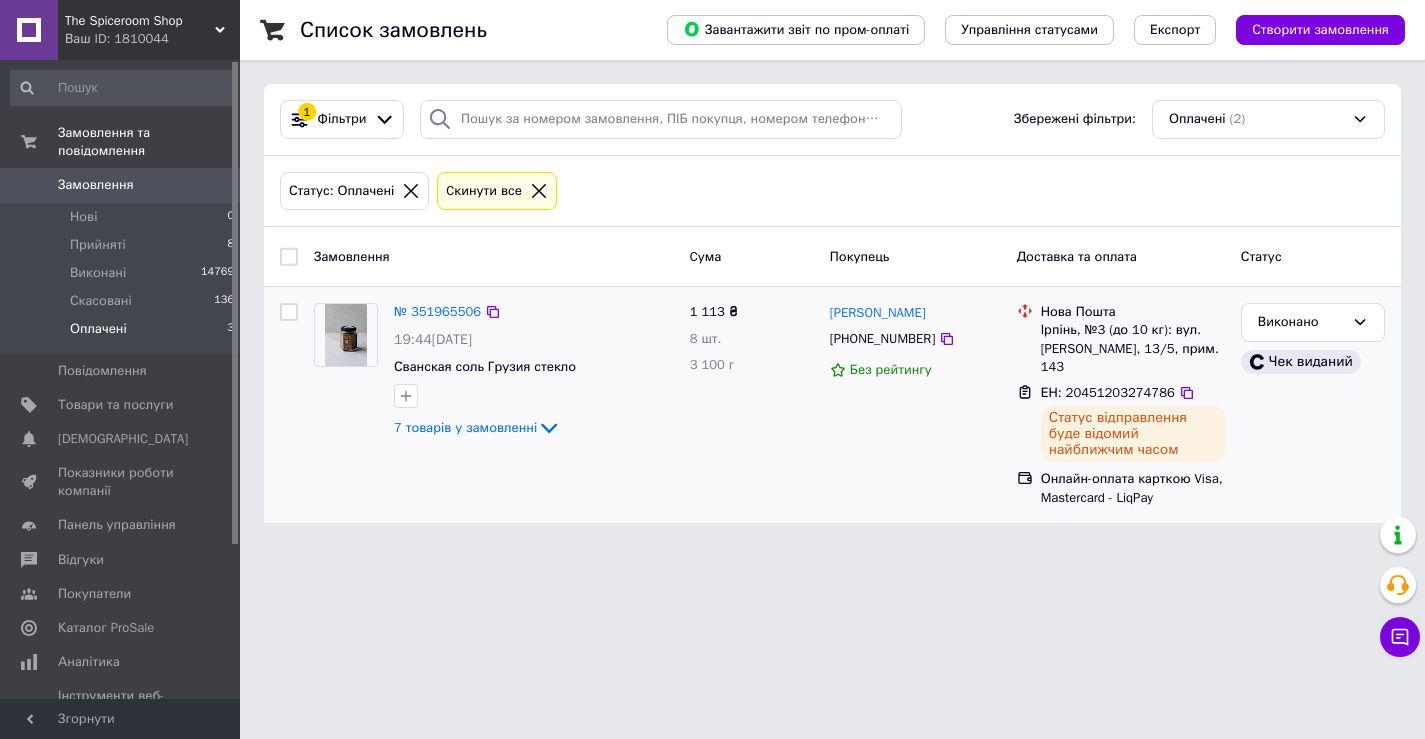 scroll, scrollTop: 0, scrollLeft: 0, axis: both 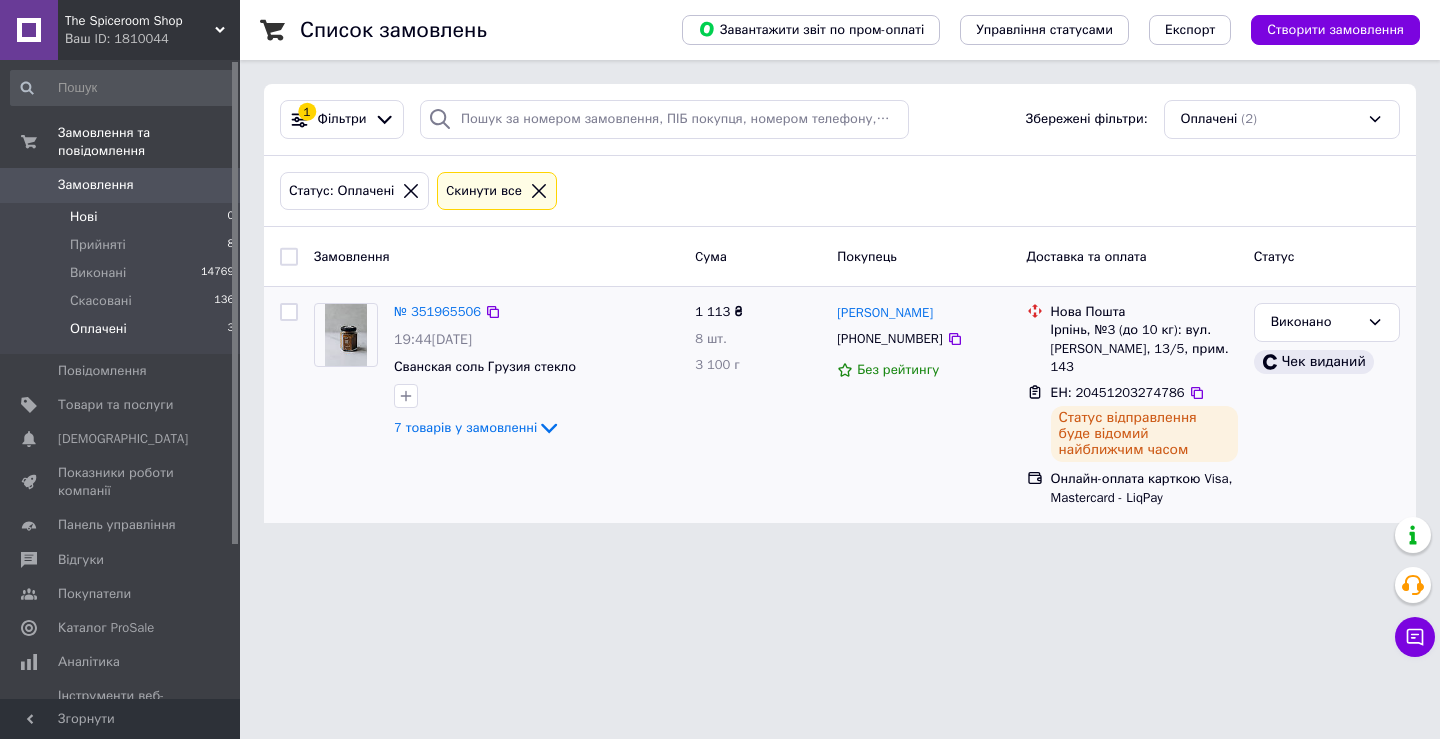 click on "Нові 0" at bounding box center (123, 217) 